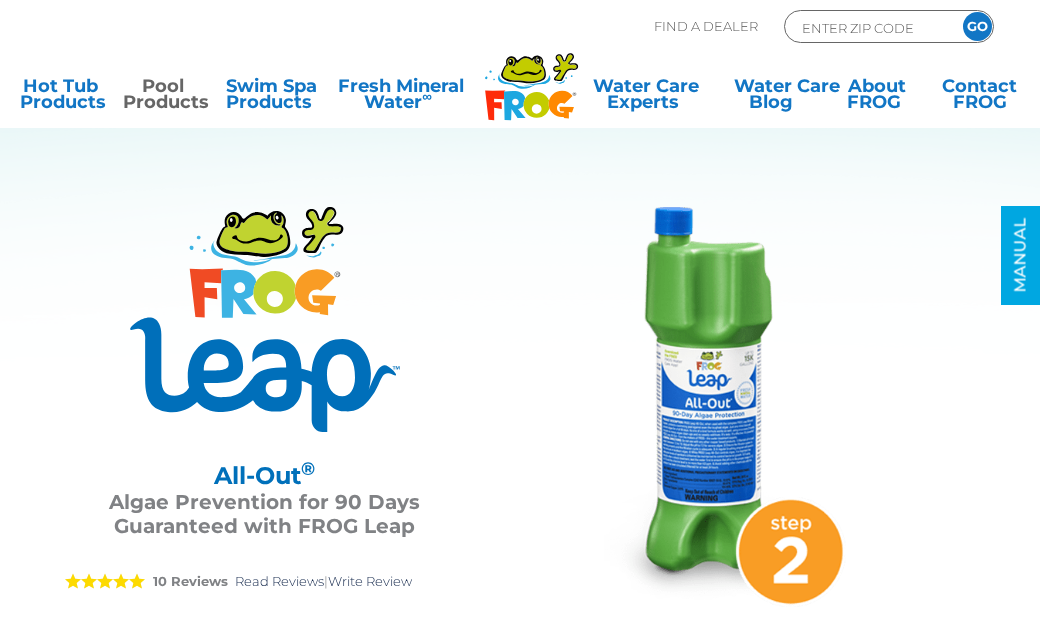 scroll, scrollTop: 0, scrollLeft: 0, axis: both 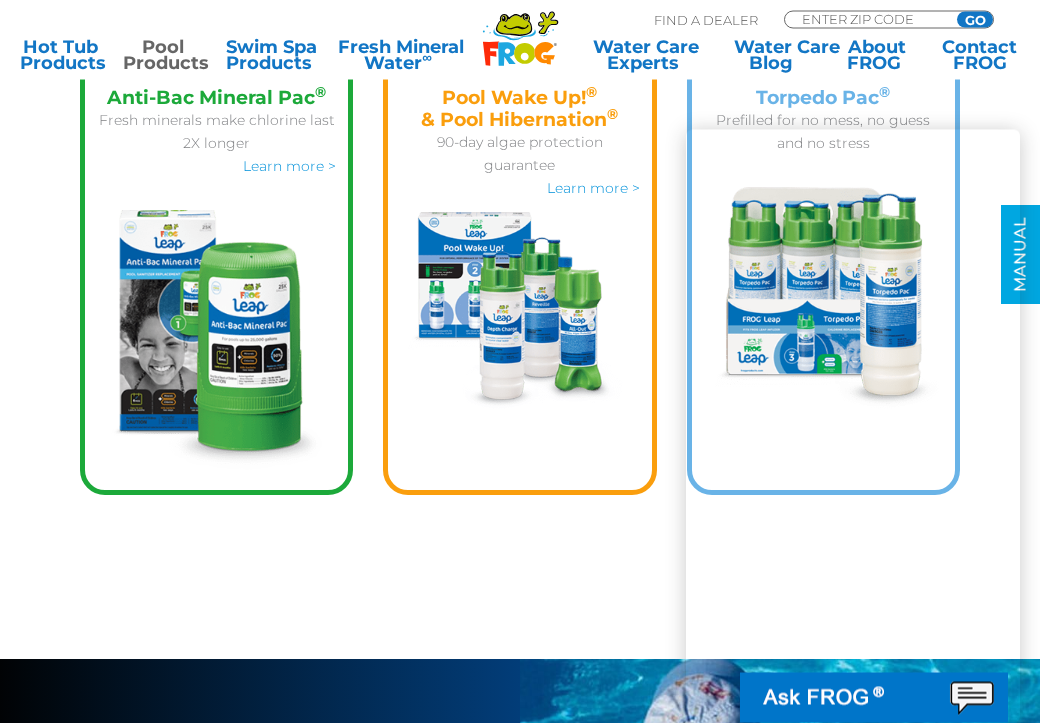 click on "Learn more >" at bounding box center (593, 189) 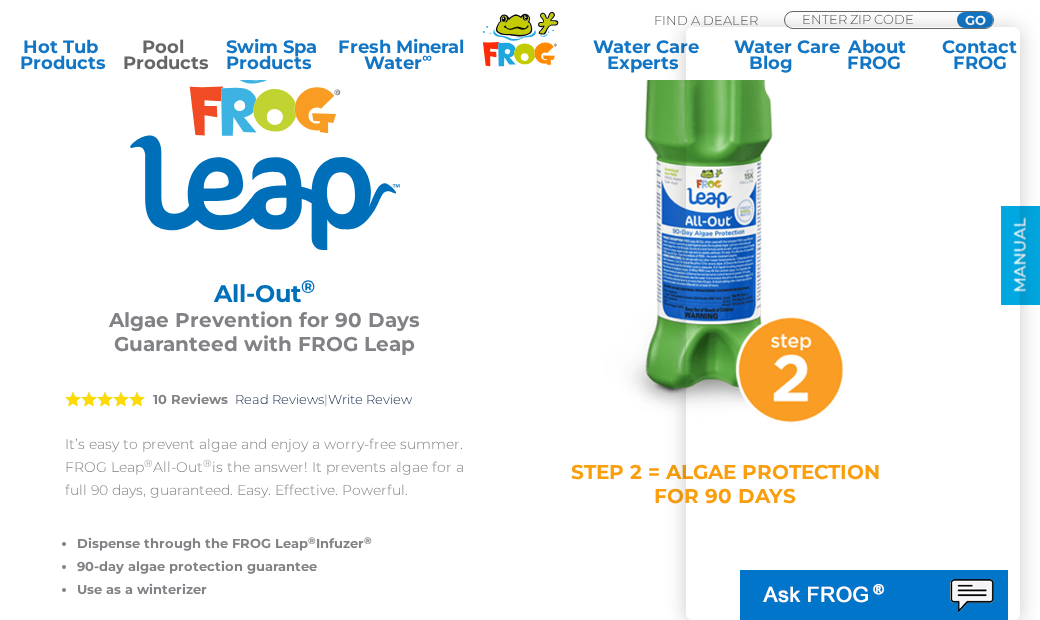 scroll, scrollTop: 0, scrollLeft: 0, axis: both 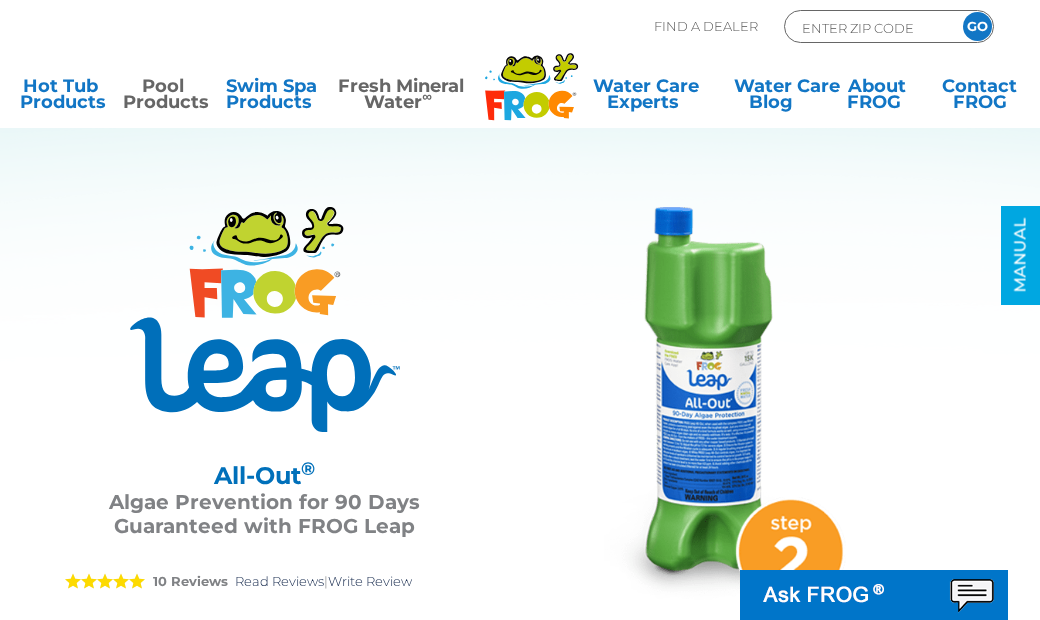 click on "Fresh Mineral  Water ∞" at bounding box center (401, 98) 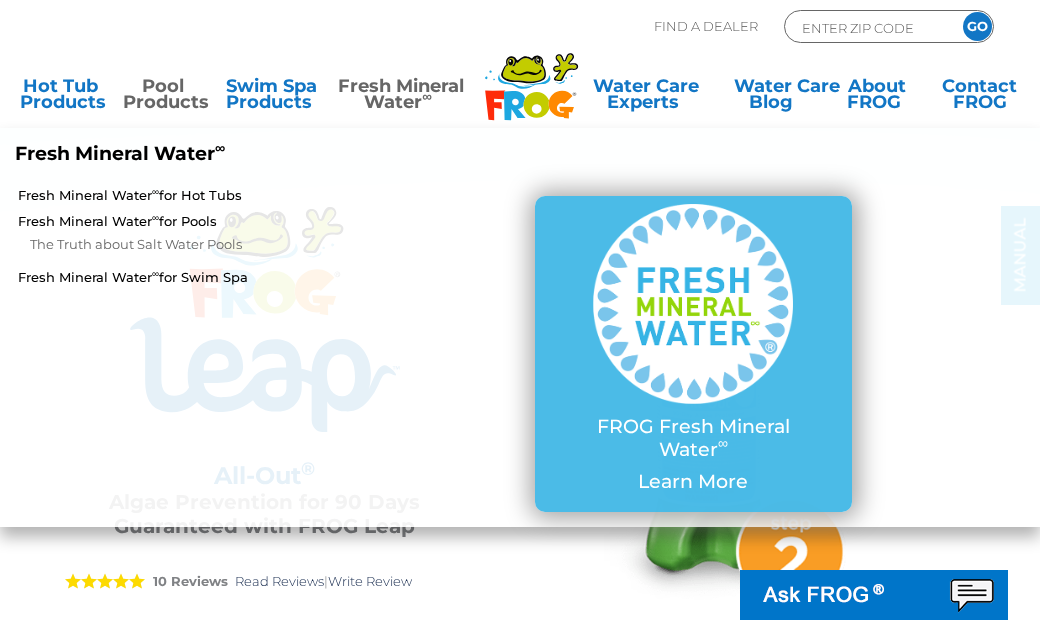 click on "Fresh Mineral Water ∞  for Pools" at bounding box center (182, 221) 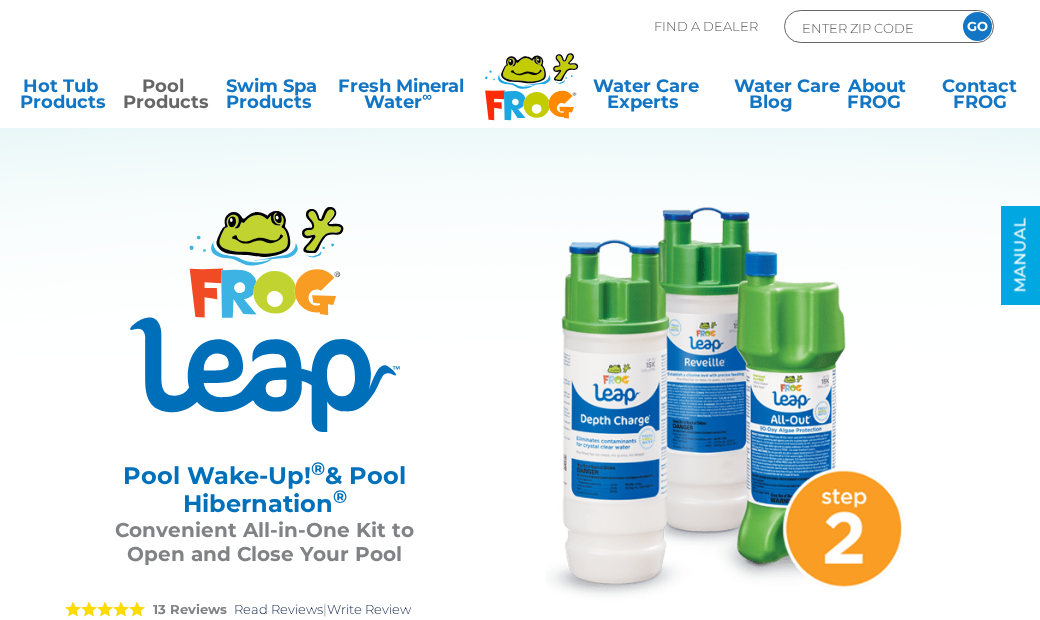scroll, scrollTop: 0, scrollLeft: 0, axis: both 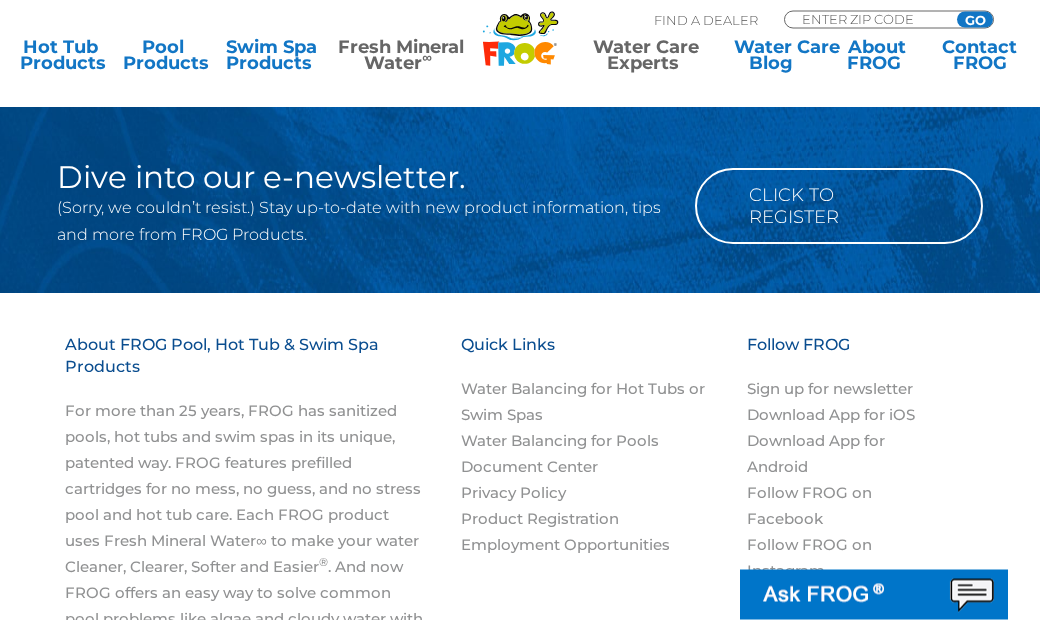 click on "Water Care  Experts" at bounding box center (646, 55) 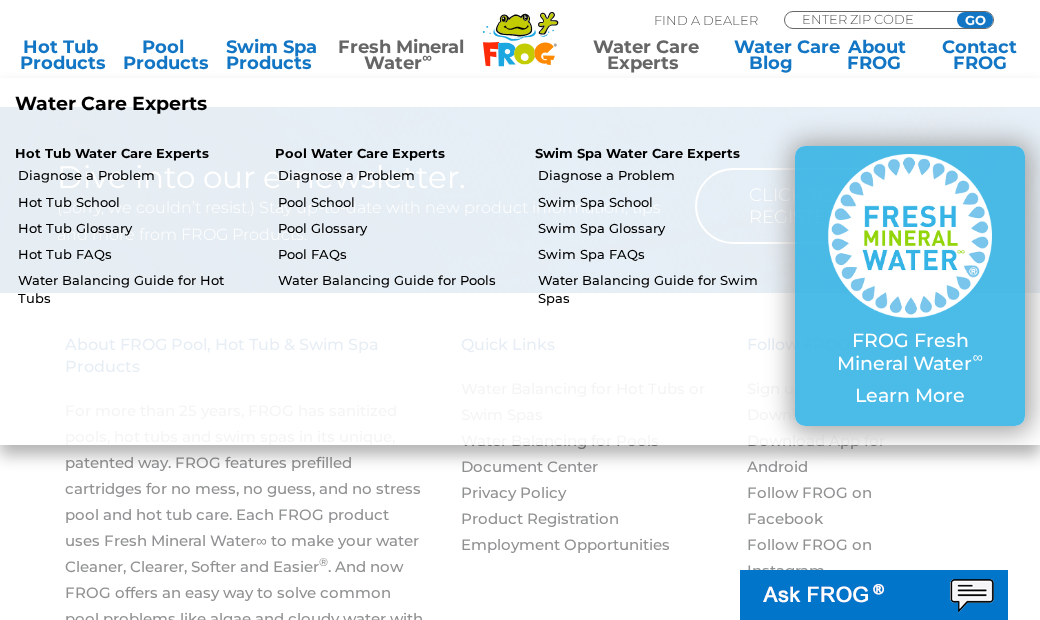 click on "Water Balancing Guide for Pools" at bounding box center (399, 280) 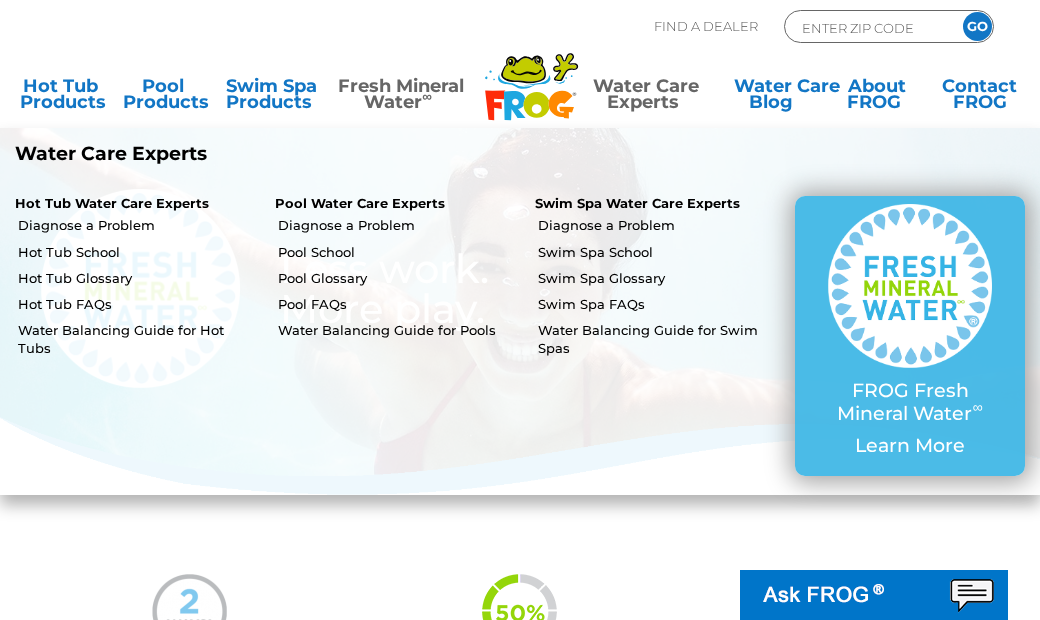 scroll, scrollTop: 2958, scrollLeft: 0, axis: vertical 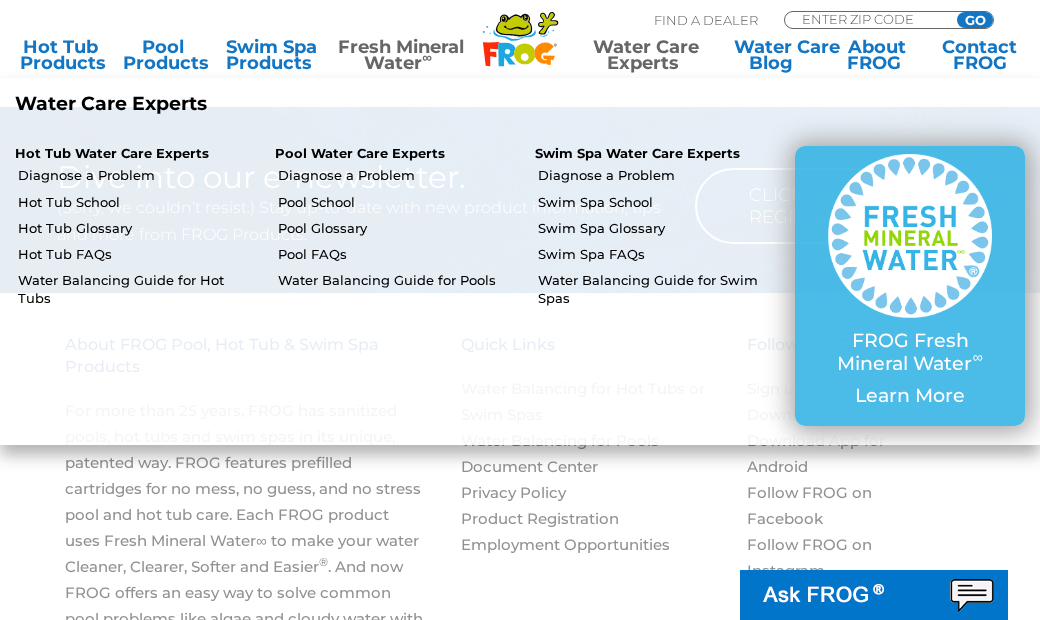 click on "Water Balancing Guide for Pools" at bounding box center [399, 280] 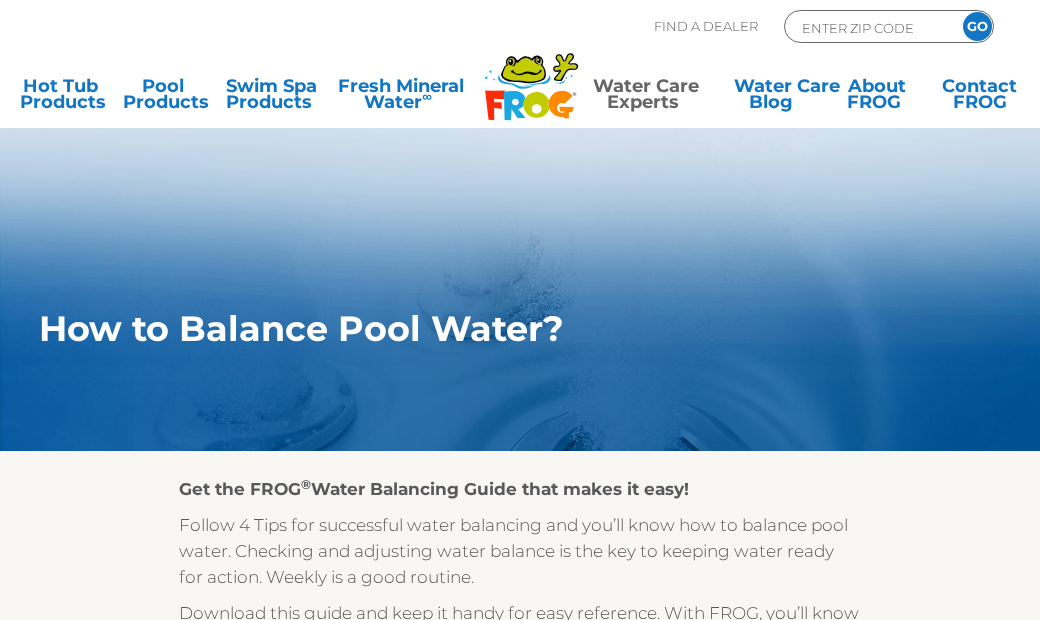 scroll, scrollTop: 0, scrollLeft: 0, axis: both 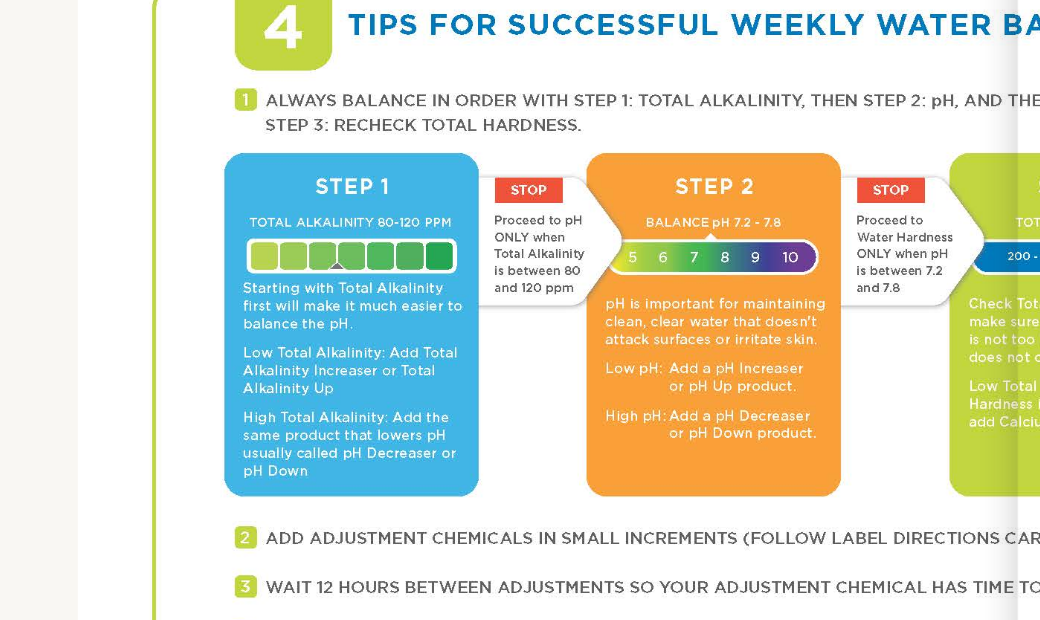 click at bounding box center (519, 126) 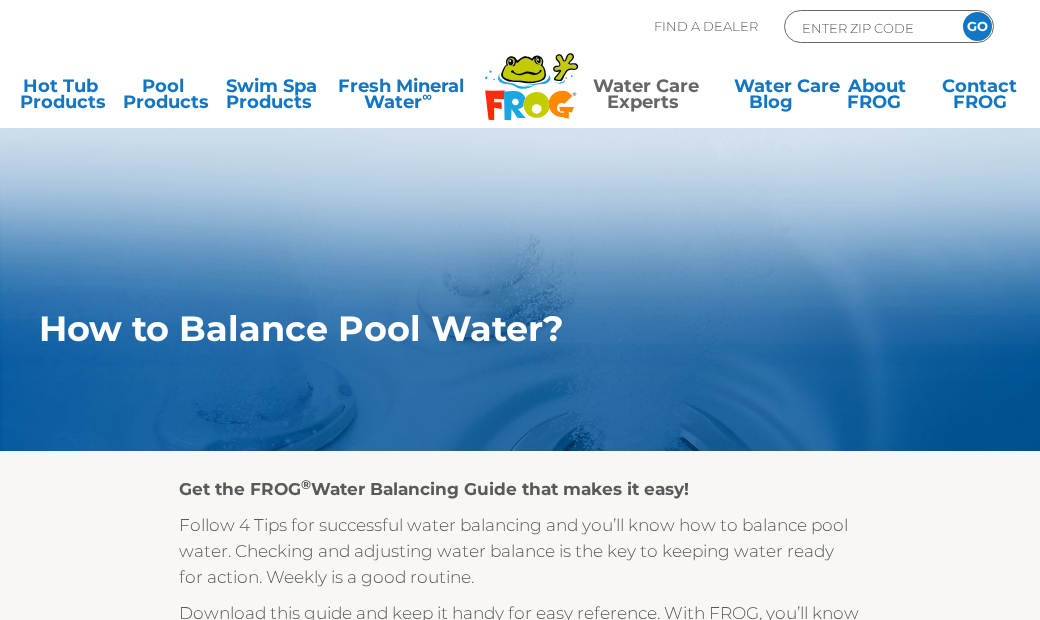 scroll, scrollTop: 0, scrollLeft: 0, axis: both 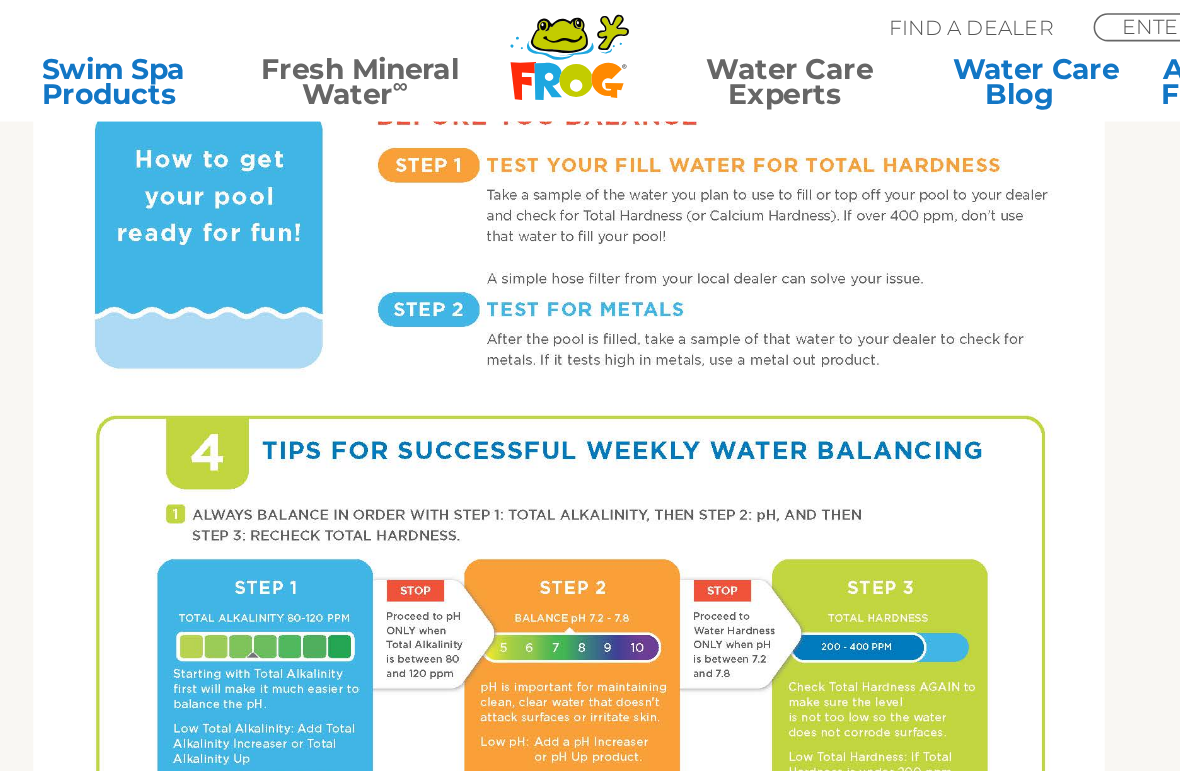 click on "Fresh Mineral  Water ∞" at bounding box center (457, 55) 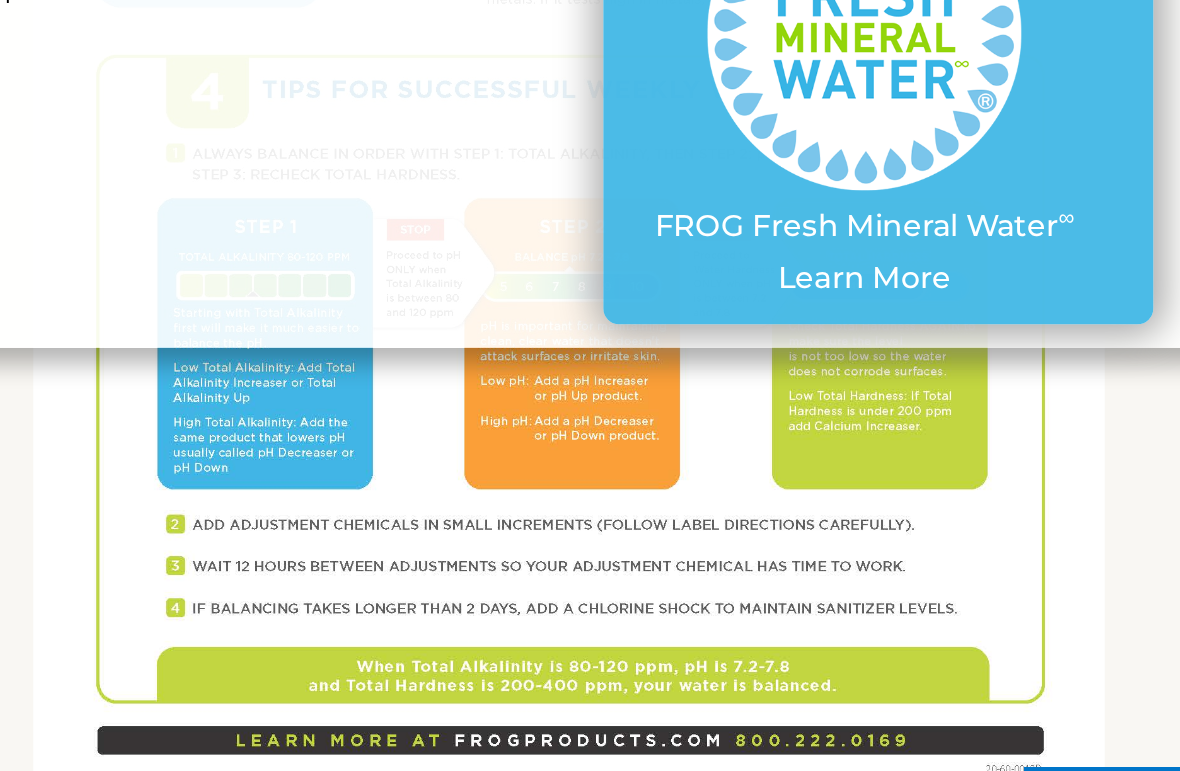 click on "Learn More" at bounding box center [778, 410] 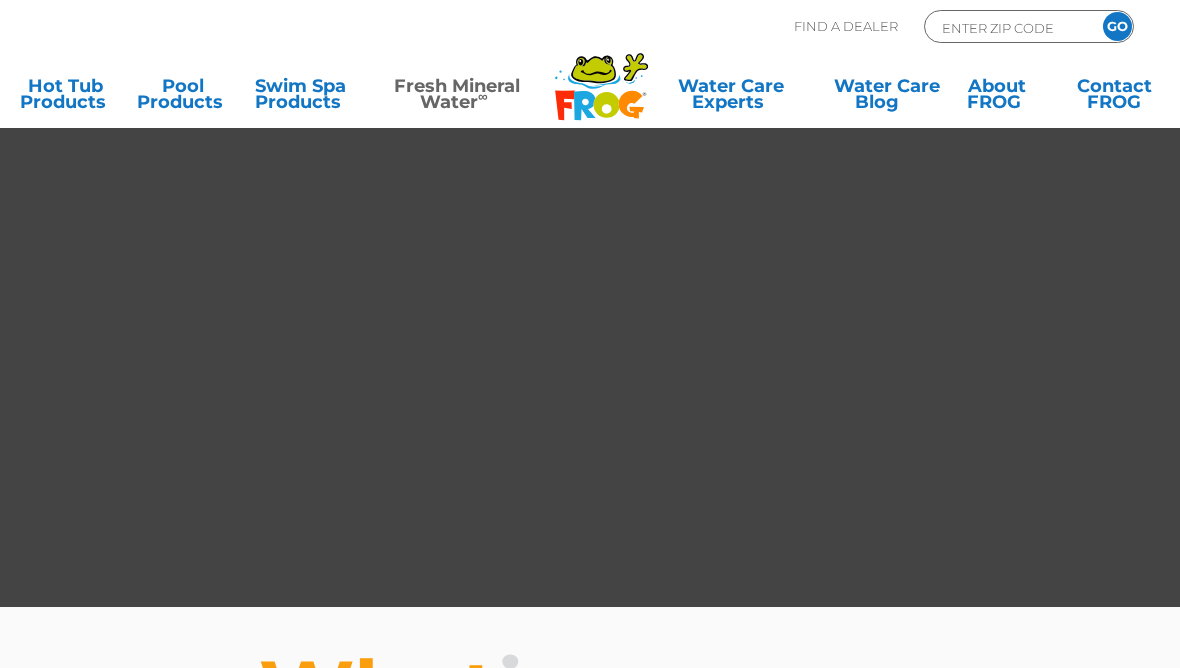 scroll, scrollTop: 0, scrollLeft: 0, axis: both 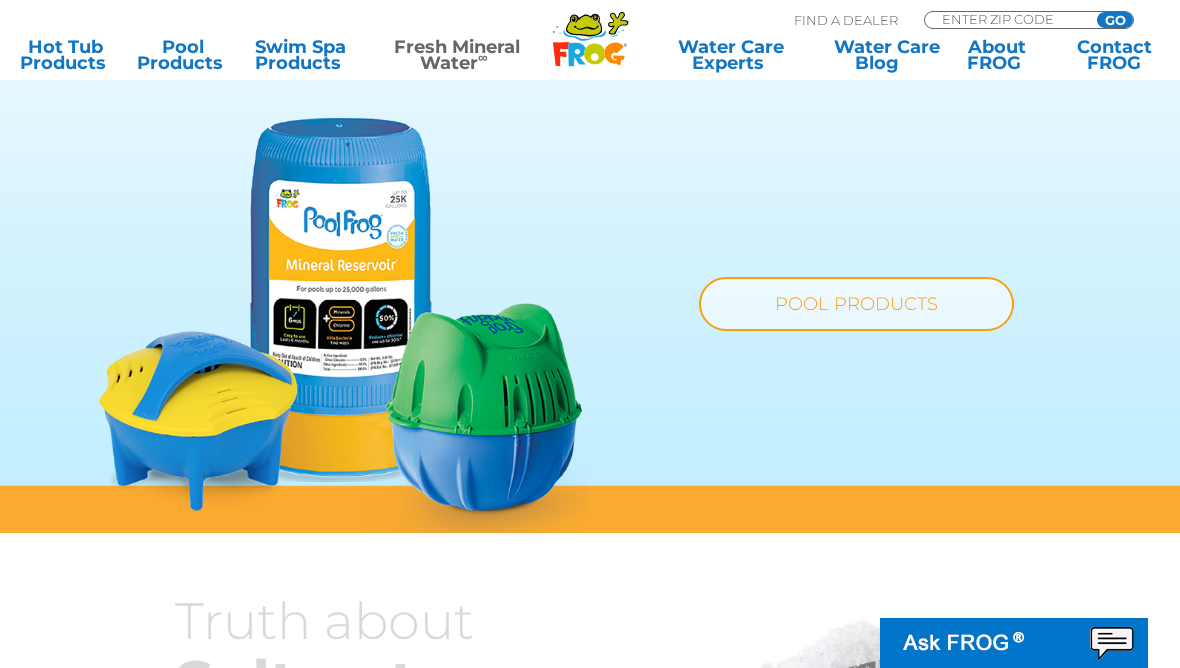 click on "POOL PRODUCTS" at bounding box center (856, 304) 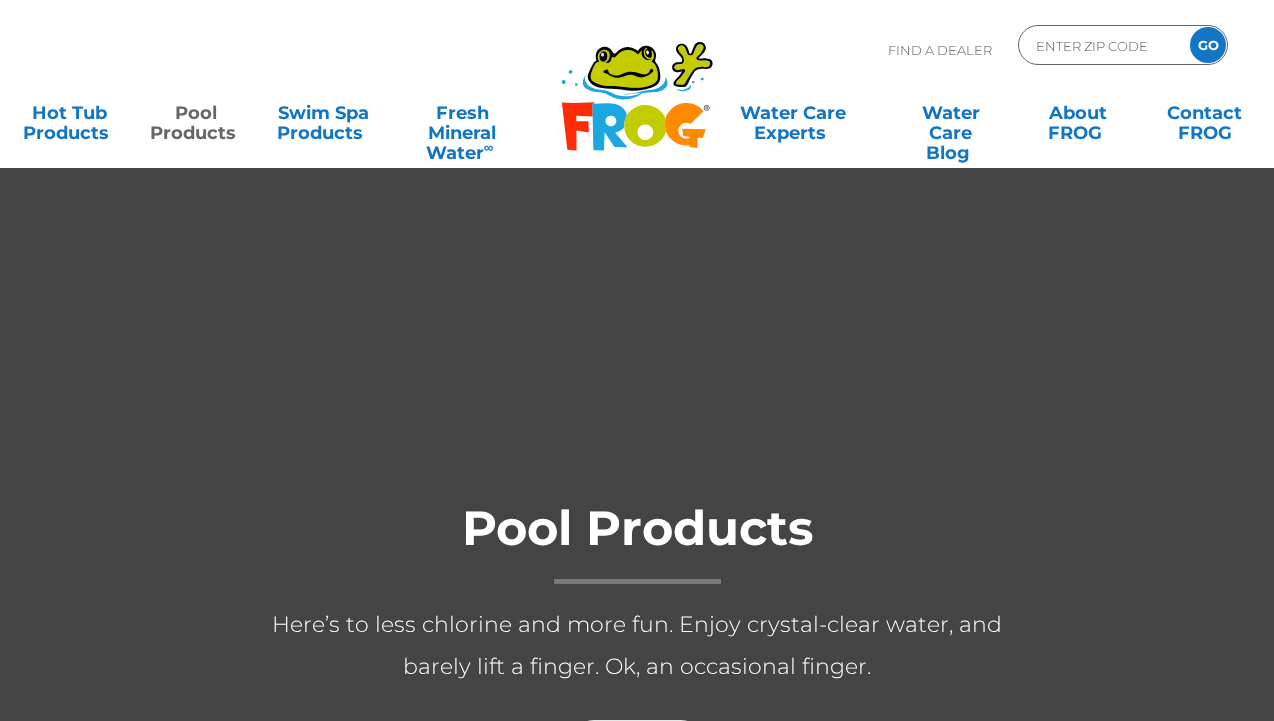 scroll, scrollTop: 0, scrollLeft: 0, axis: both 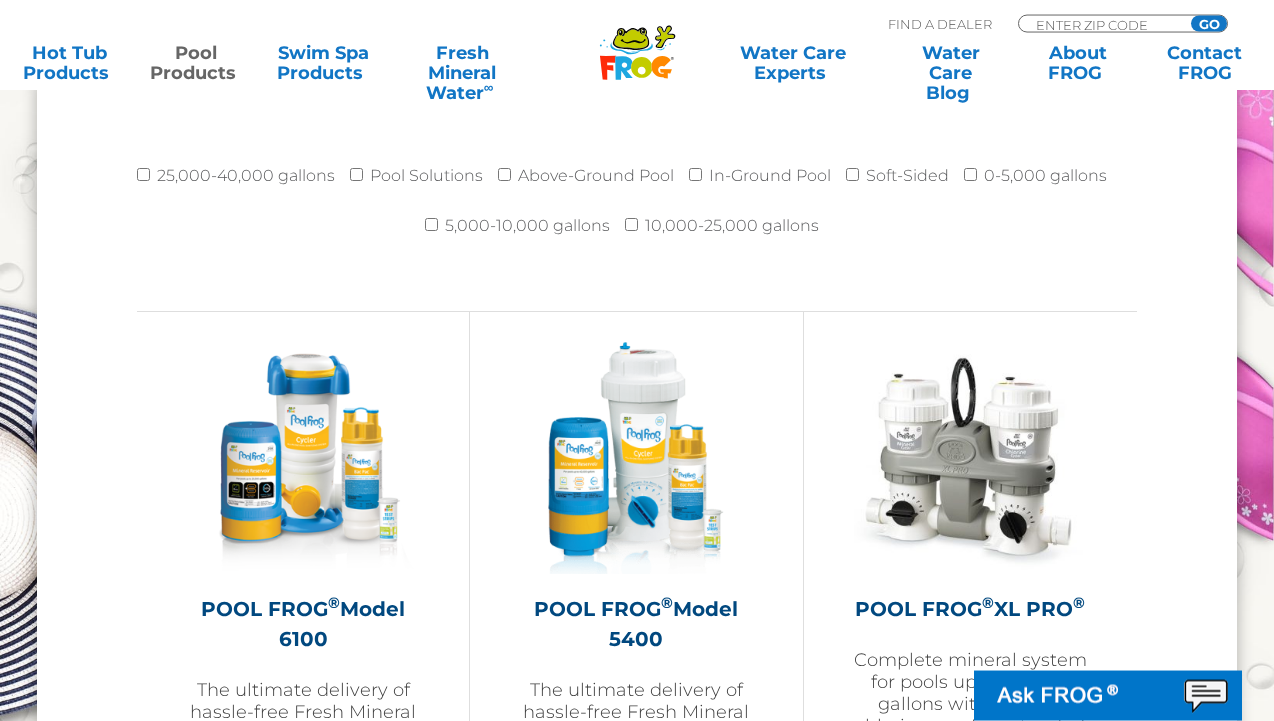 click on "Soft-Sided" at bounding box center (852, 174) 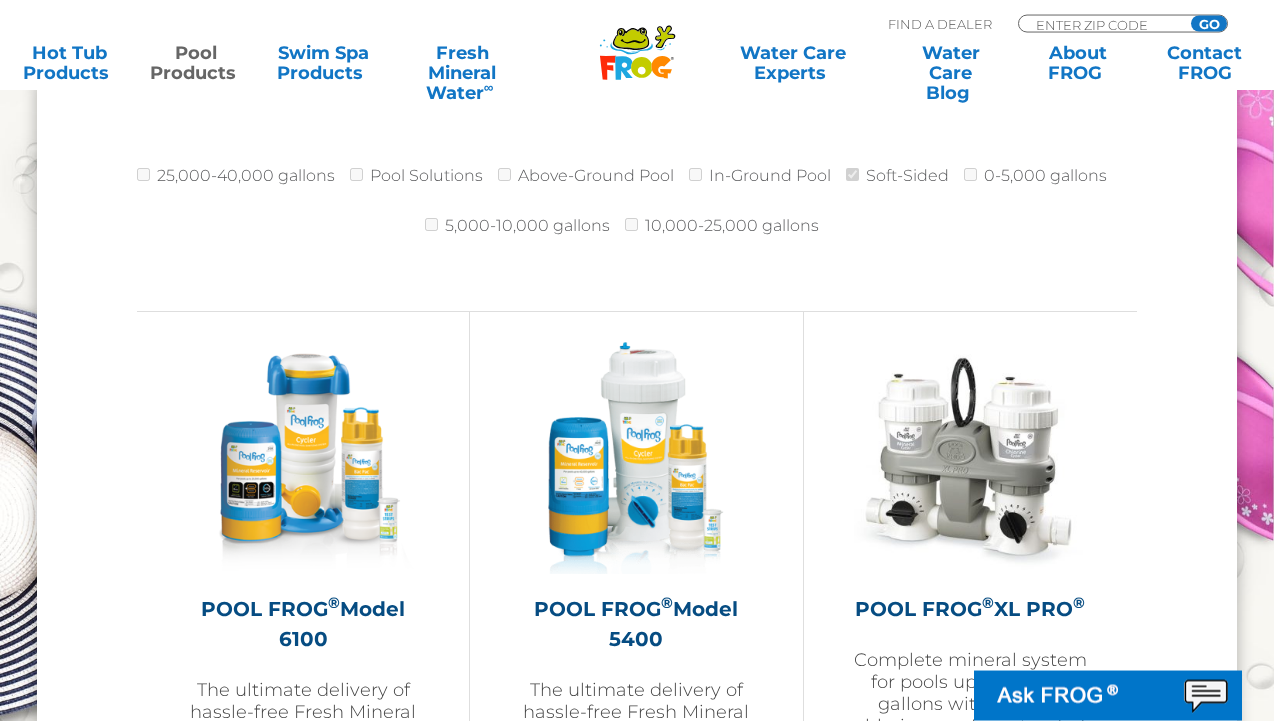 scroll, scrollTop: 2697, scrollLeft: 0, axis: vertical 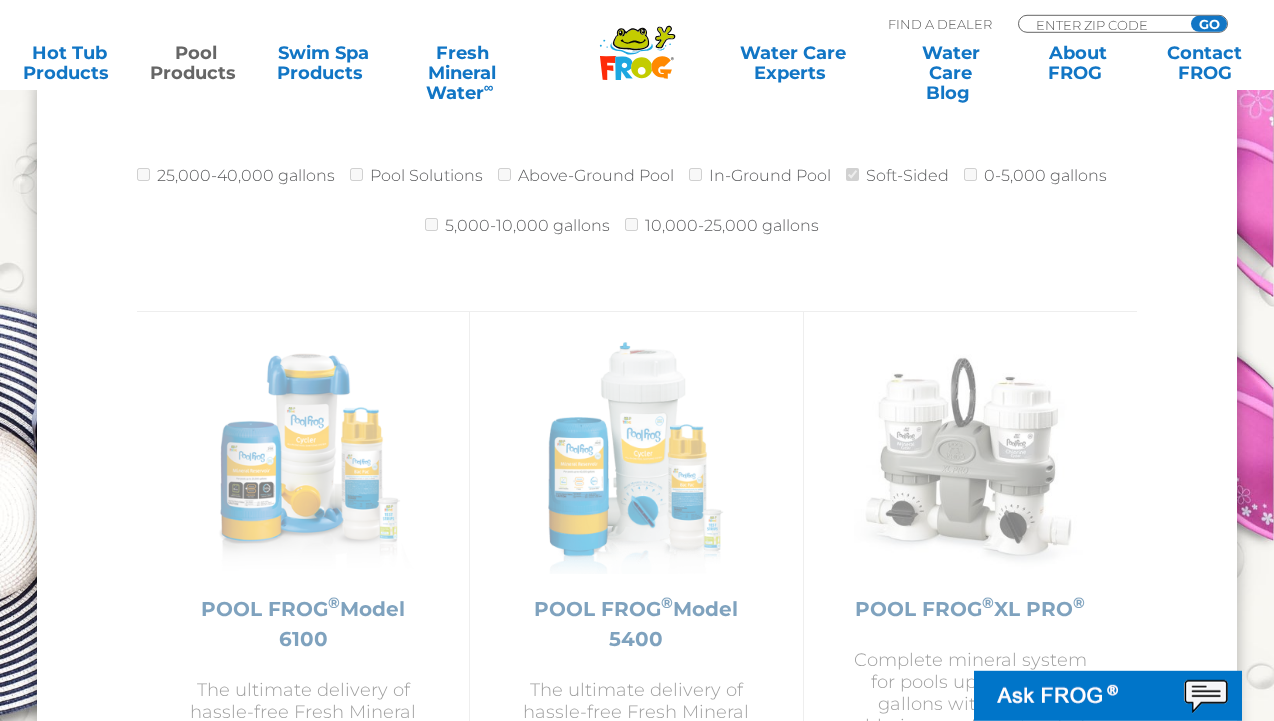 click on "Above-Ground Pool" at bounding box center (593, 181) 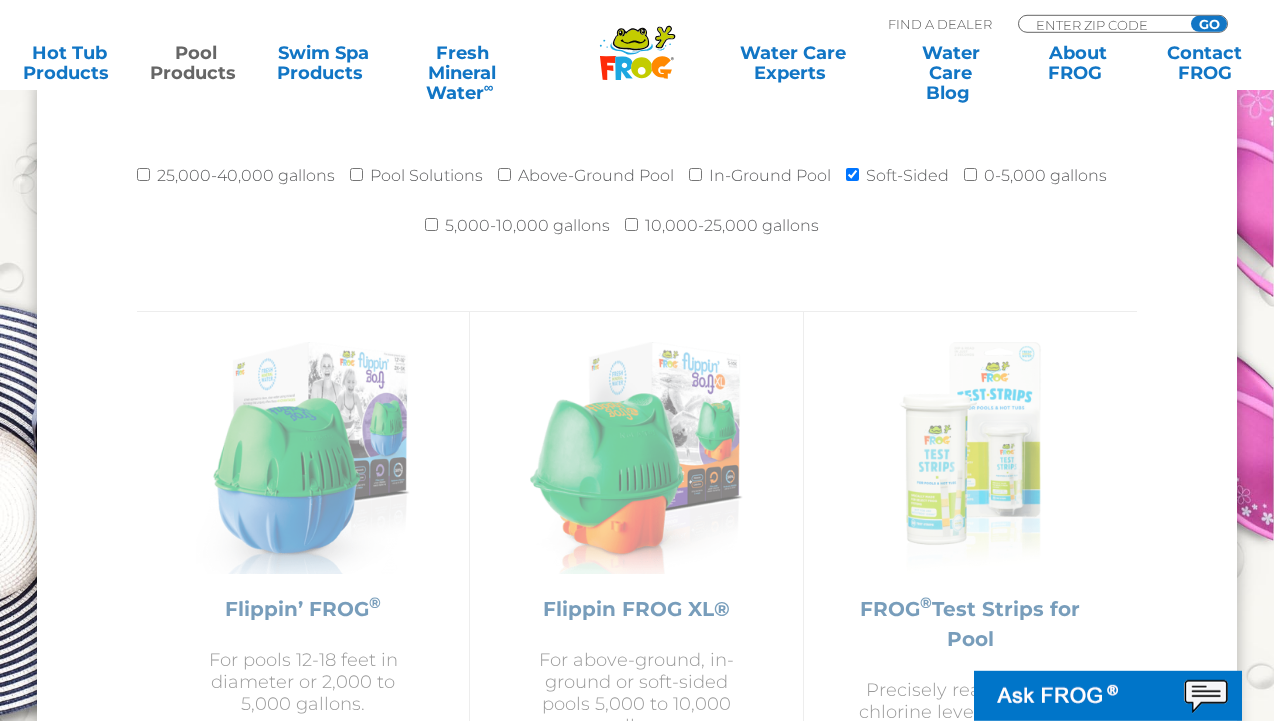click on "Above-Ground Pool" at bounding box center [593, 181] 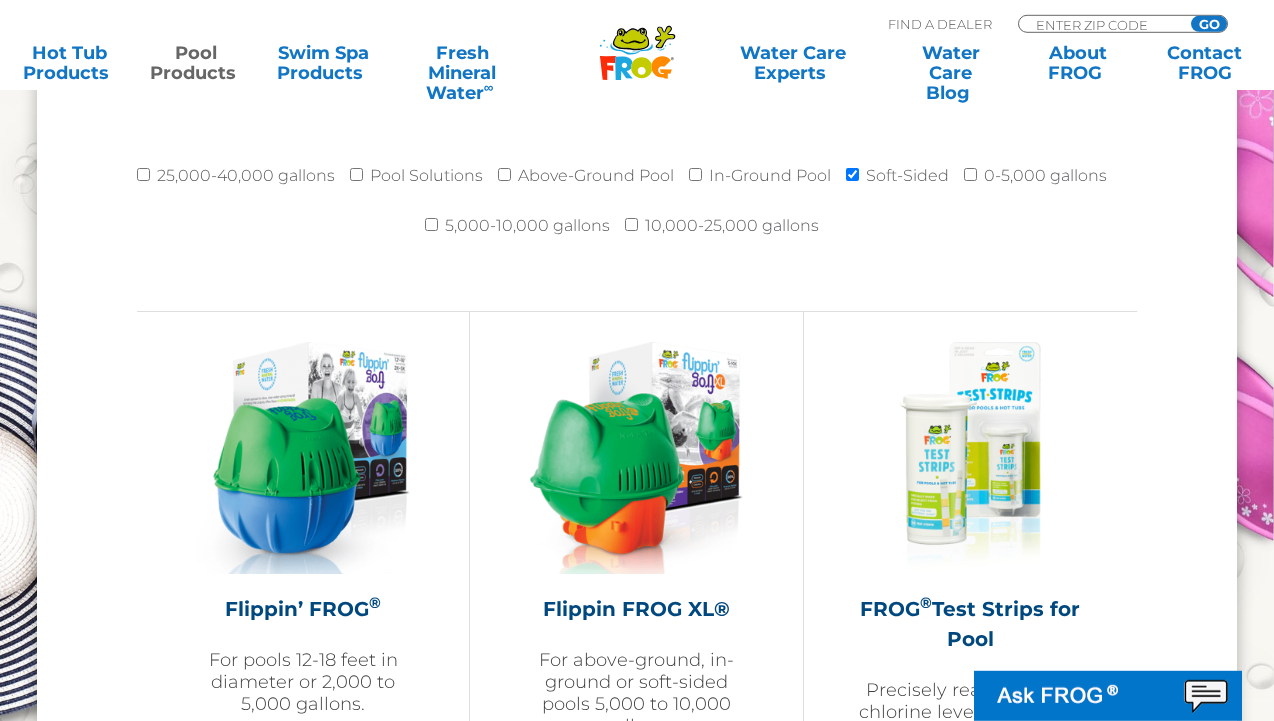 click on "5,000-10,000 gallons" at bounding box center [431, 224] 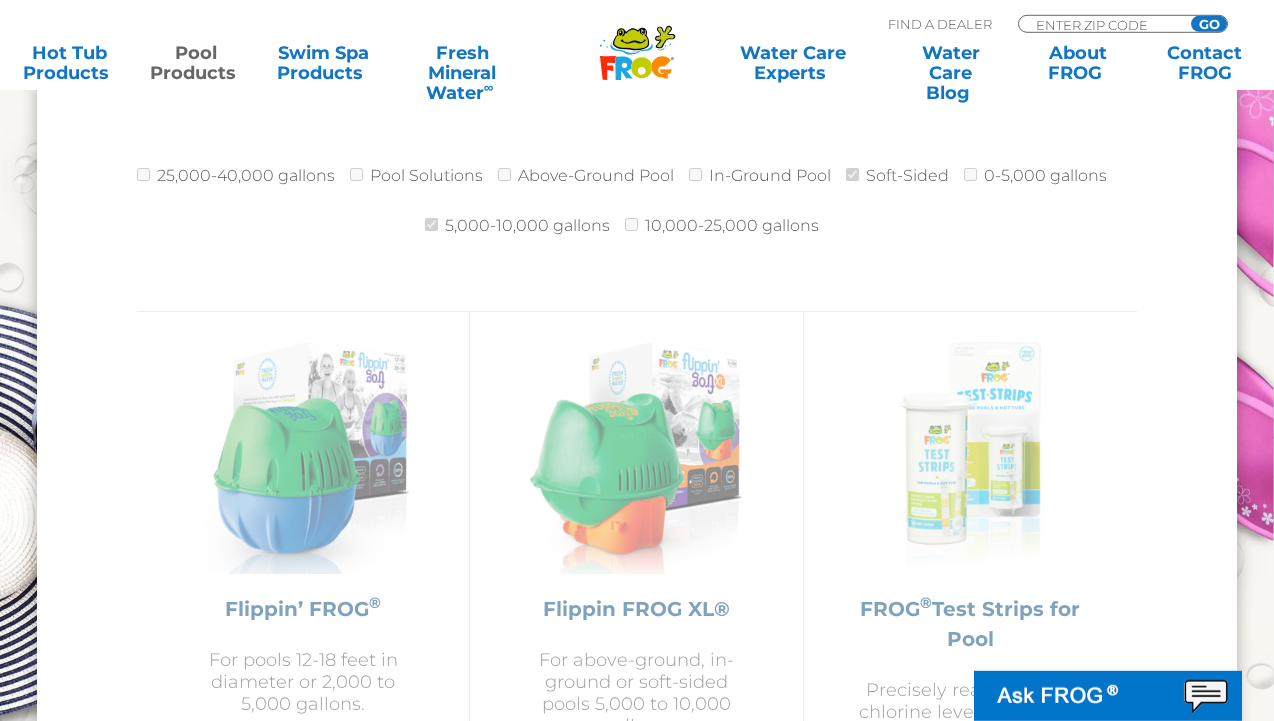 click on "Above-Ground Pool" at bounding box center [504, 174] 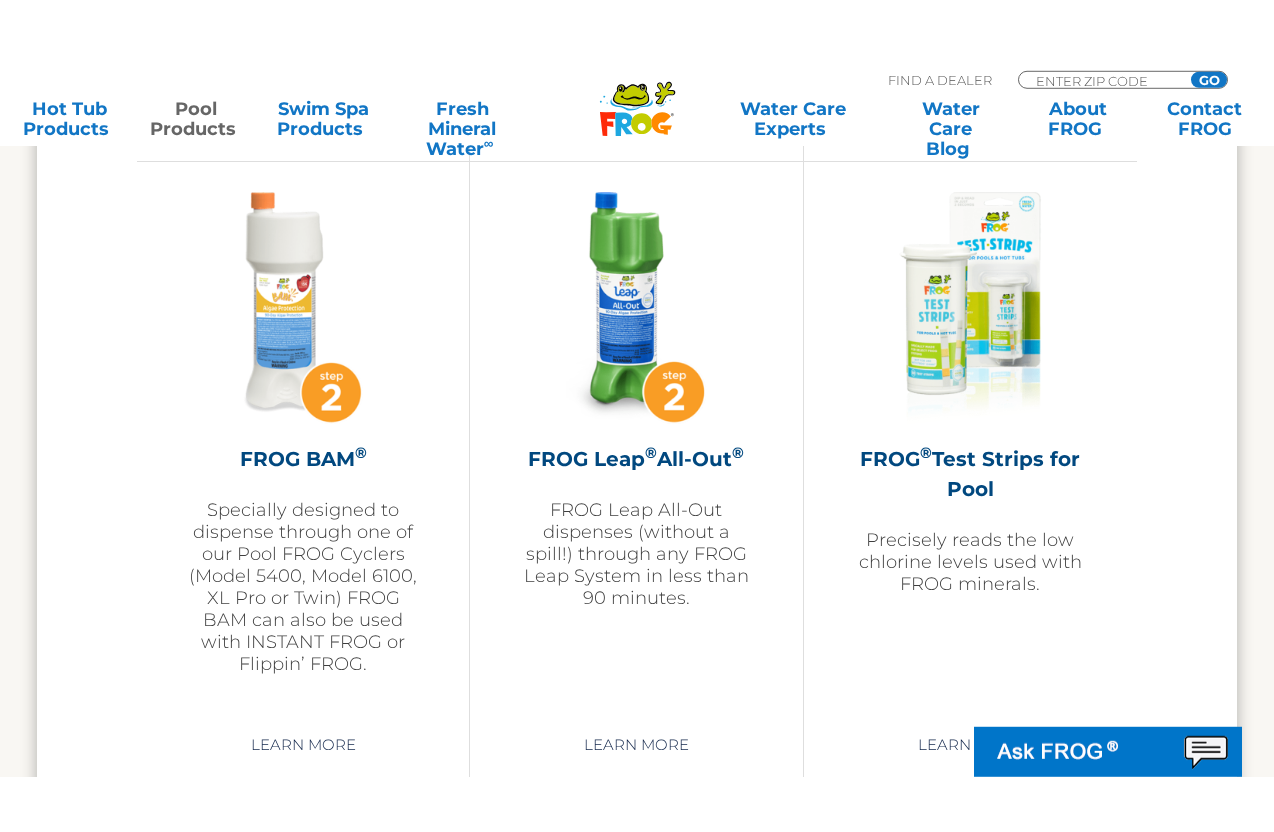 scroll, scrollTop: 4929, scrollLeft: 0, axis: vertical 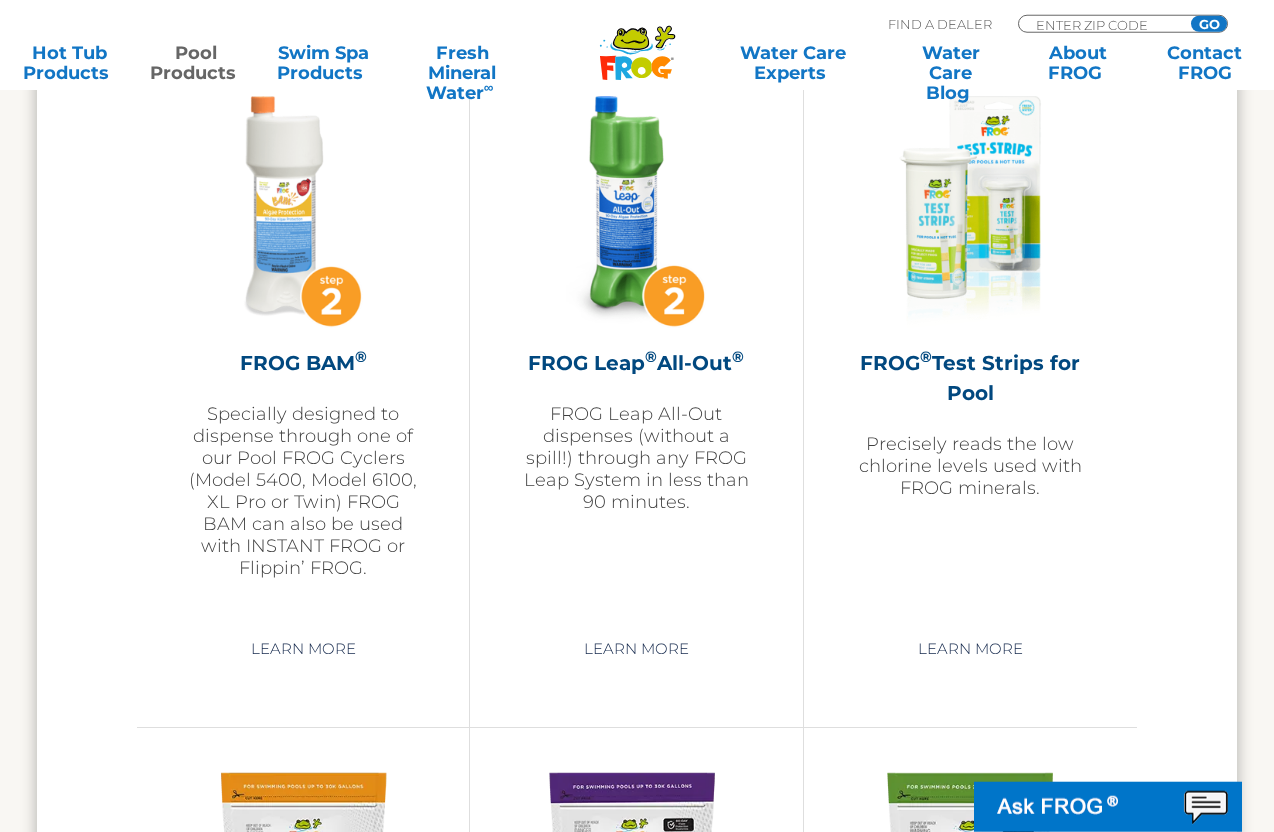 click on "Learn More" at bounding box center [636, 649] 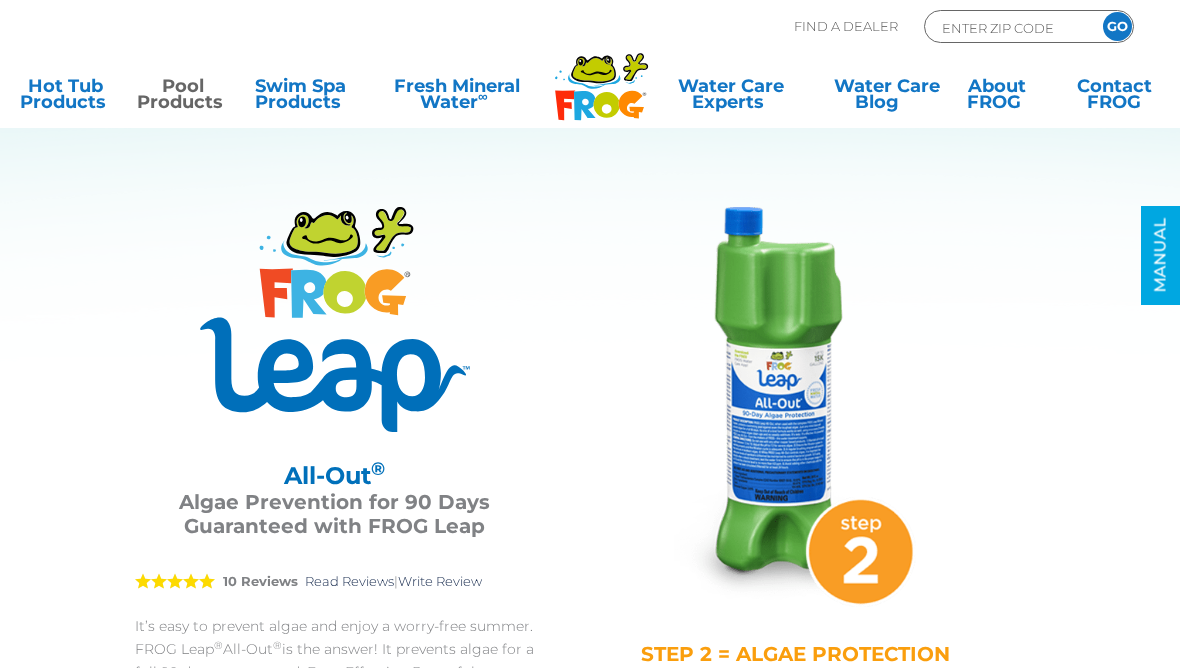 scroll, scrollTop: 0, scrollLeft: 0, axis: both 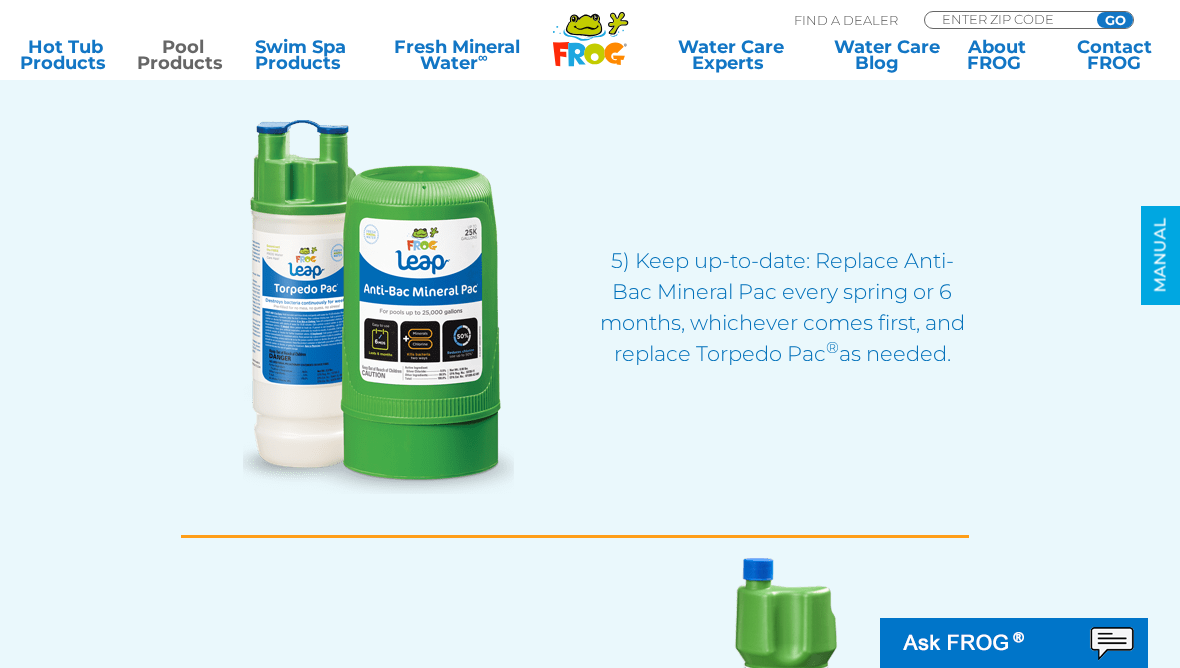 click on "®" at bounding box center (832, 347) 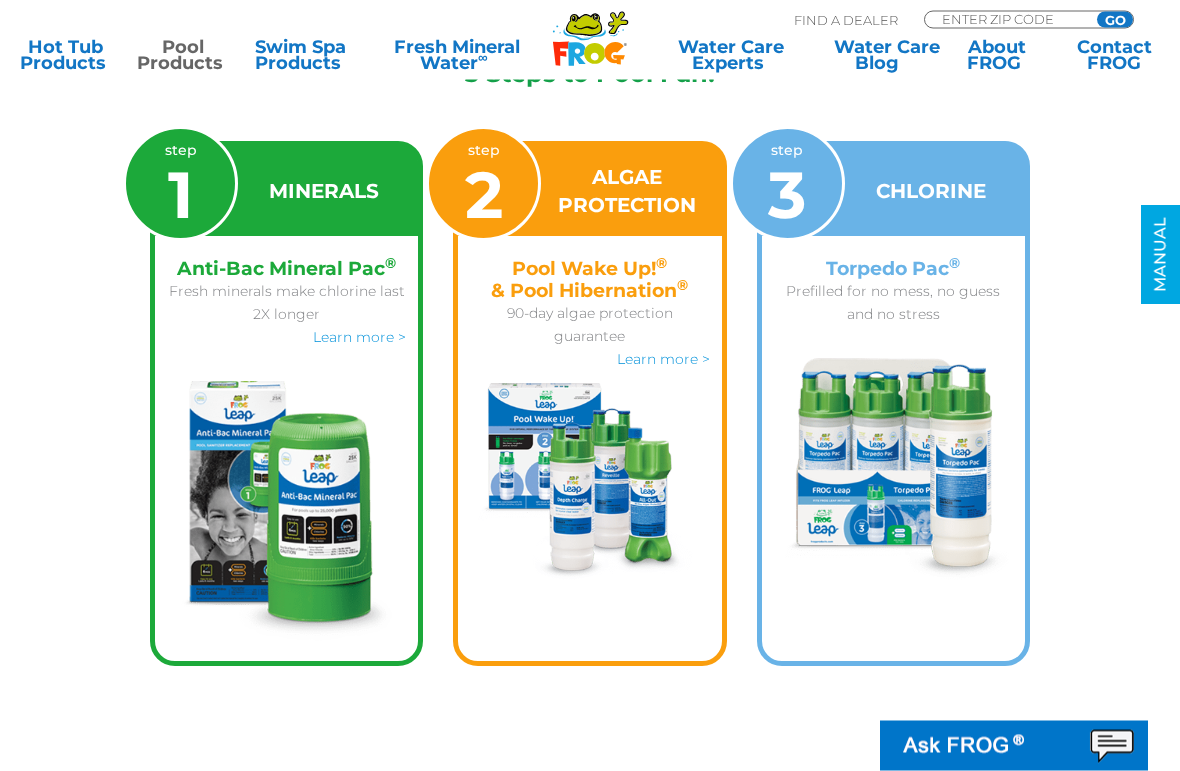 scroll, scrollTop: 3488, scrollLeft: 0, axis: vertical 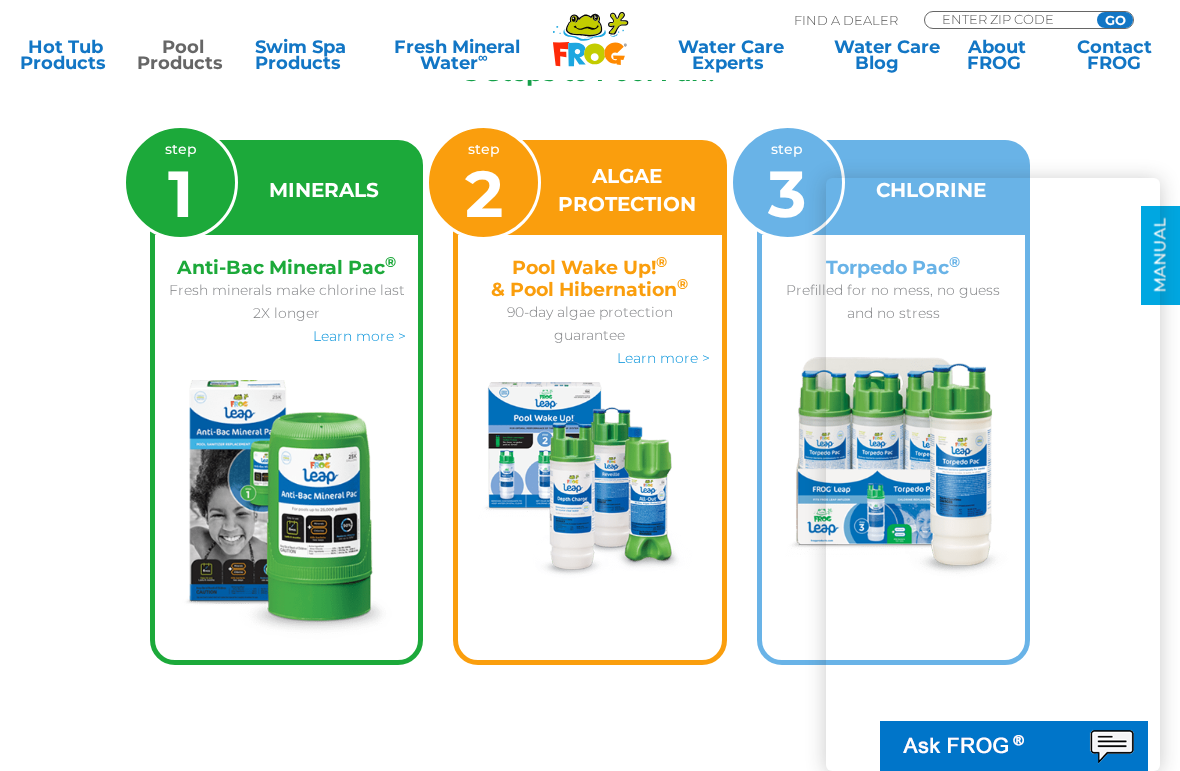 click on "FROG Leap – the Easiest Pool Sanitizing System – 3 Steps to Pool Fun!
step
1
MINERALS
Anti-Bac Mineral Pac ®
Fresh minerals make chlorine last 2X longer
Learn more >
step
2
ALGAE PROTECTION
Pool Wake Up! ®
& Pool Hibernation ®
90-day algae protection guarantee
Learn more >
step
3
CHLORINE
Torpedo Pac ®
Prefilled for no mess, no guess and no stress" at bounding box center (590, 367) 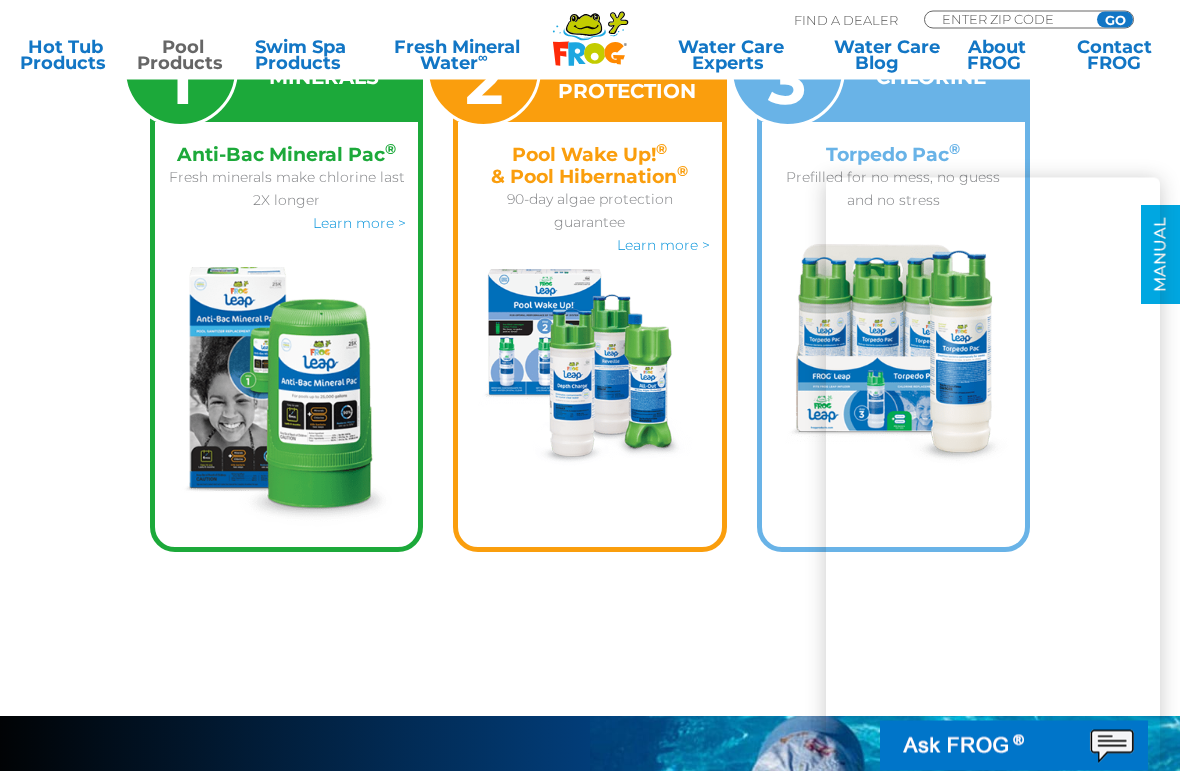 scroll, scrollTop: 3601, scrollLeft: 0, axis: vertical 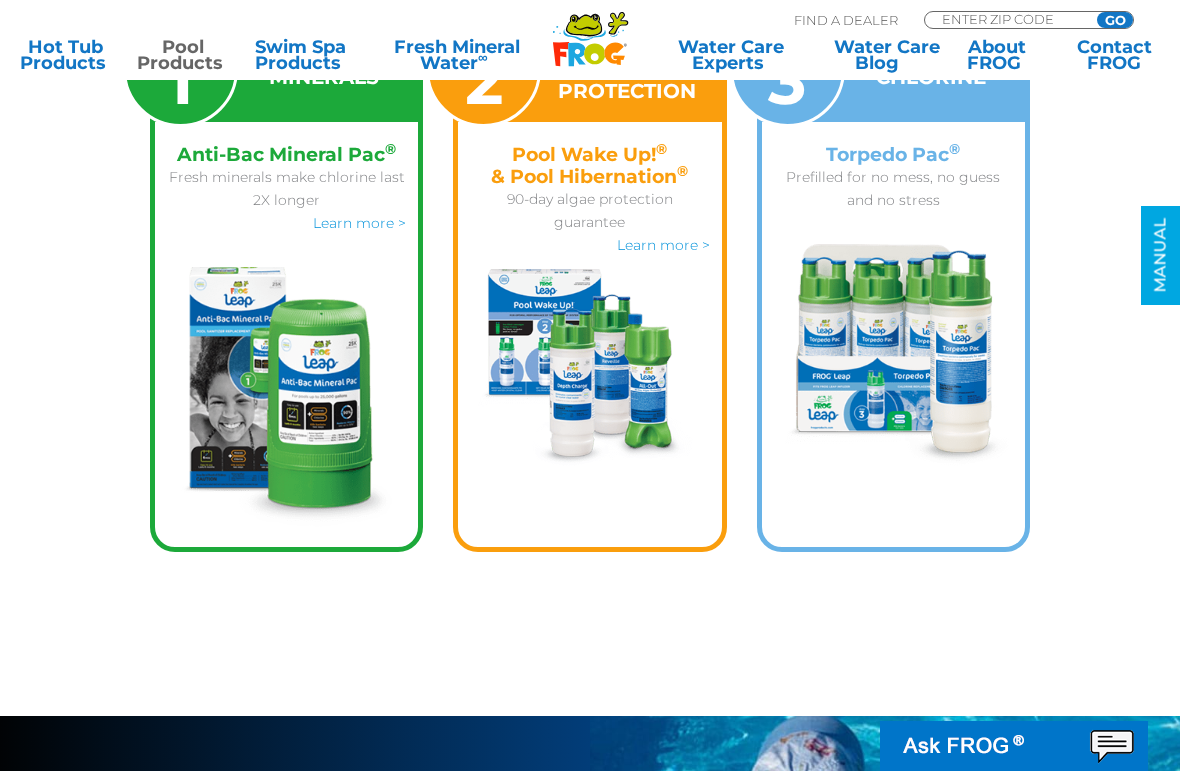 click at bounding box center (893, 355) 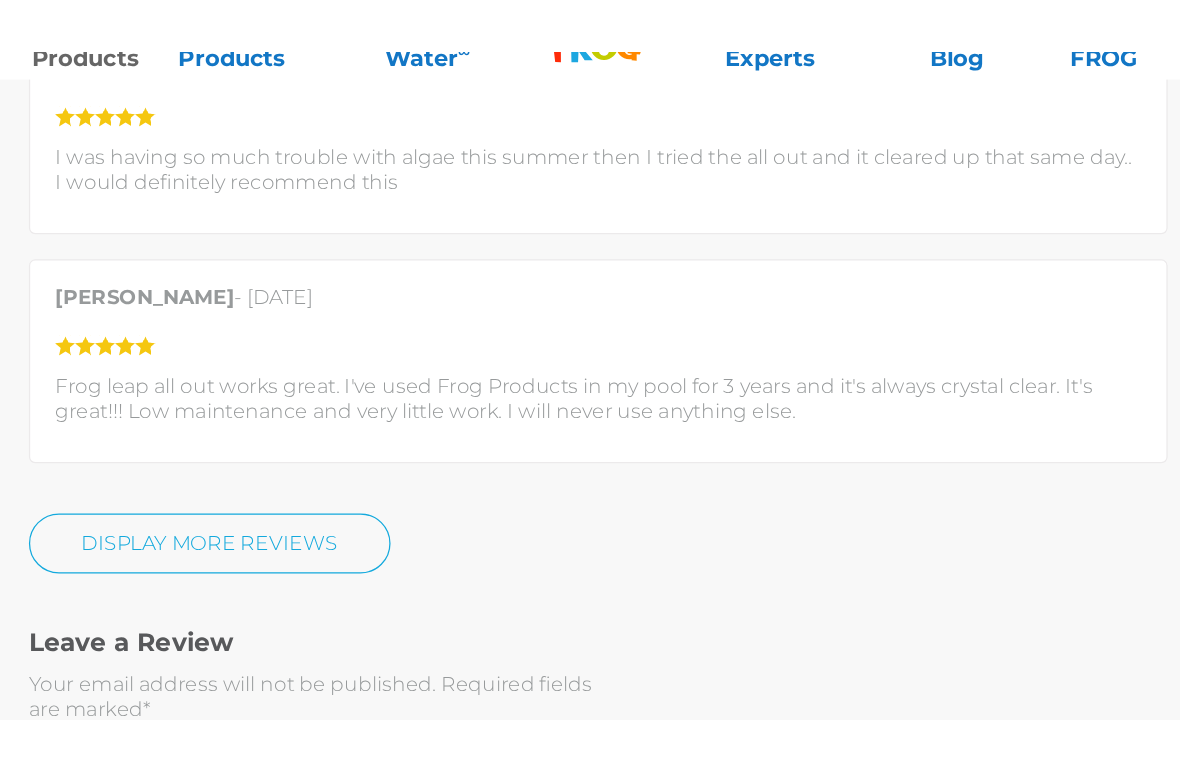 scroll, scrollTop: 5549, scrollLeft: 0, axis: vertical 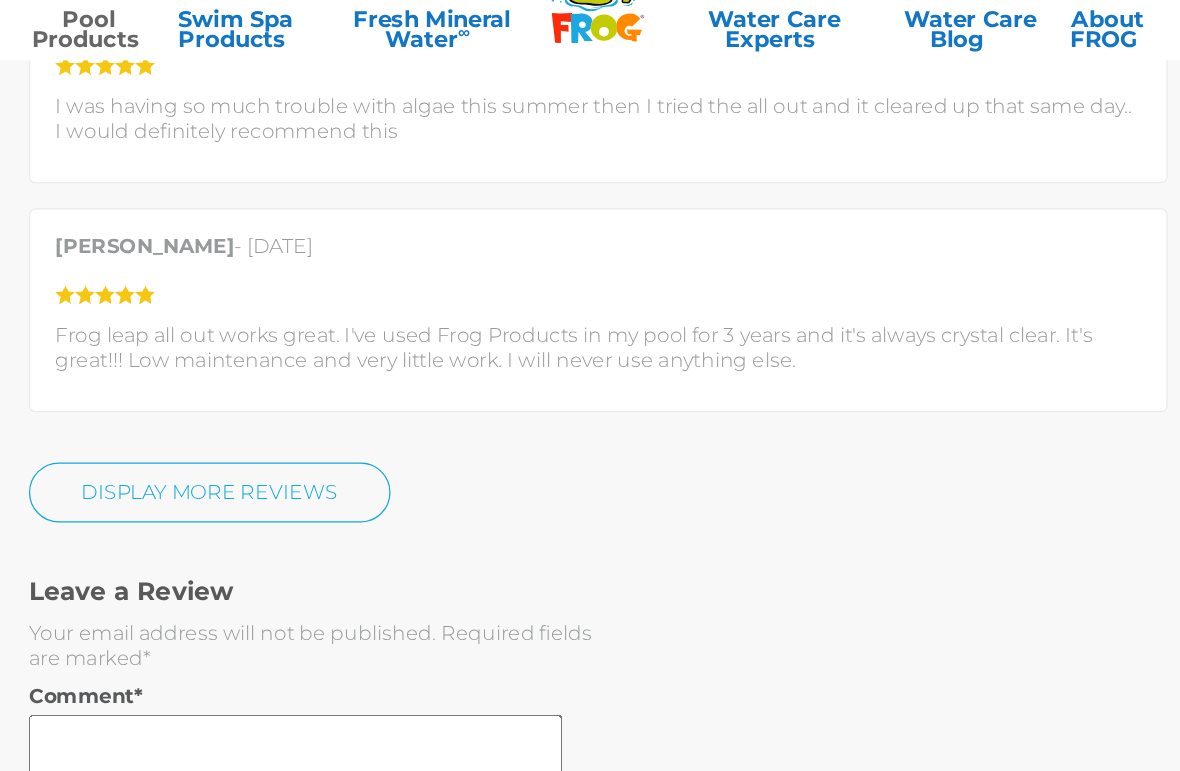 click on "Display More Reviews" at bounding box center (279, 425) 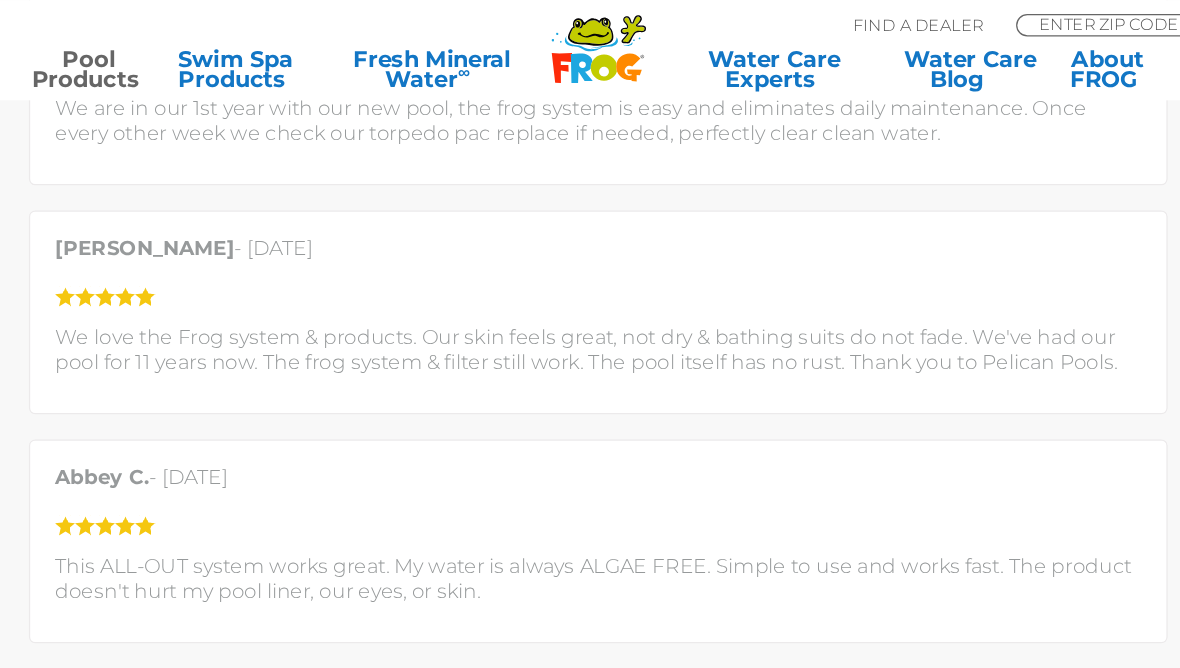 scroll, scrollTop: 5026, scrollLeft: 0, axis: vertical 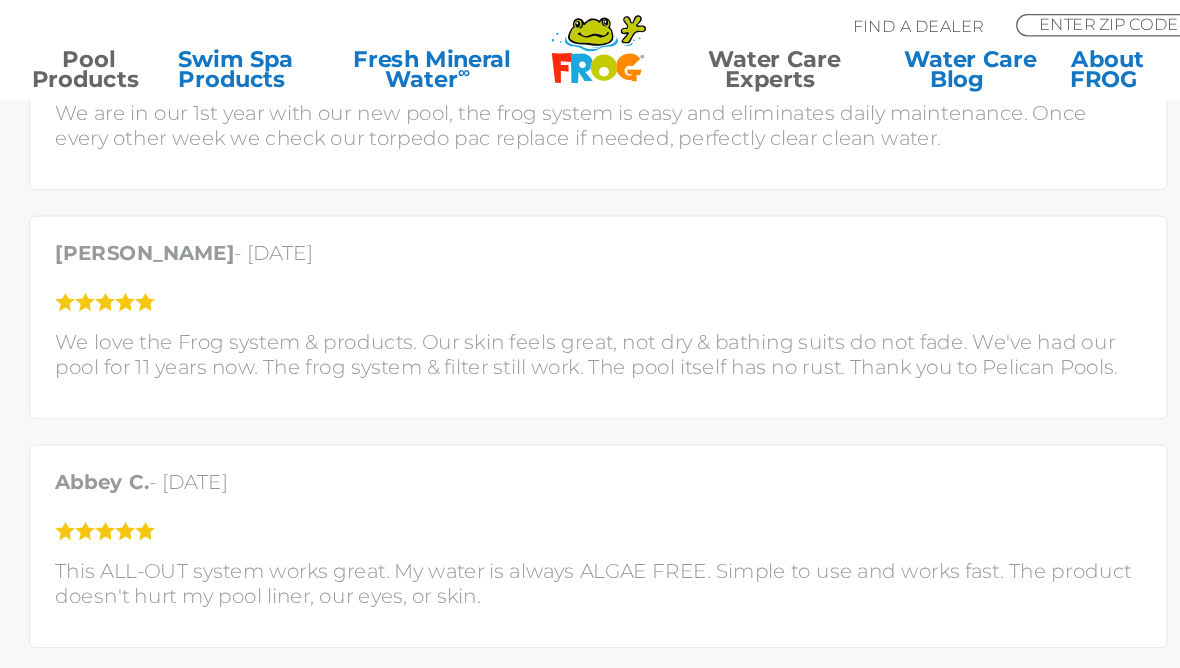 click on "Water Care  Experts" at bounding box center (730, 55) 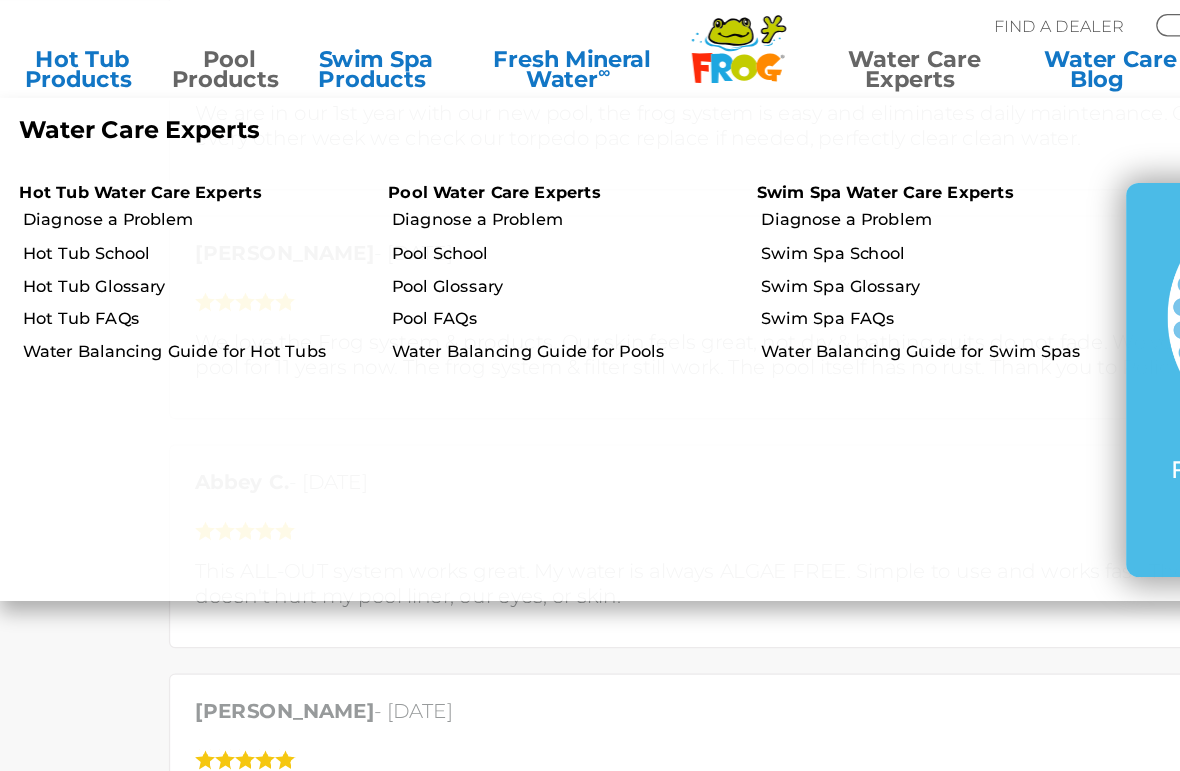 scroll, scrollTop: 5026, scrollLeft: 0, axis: vertical 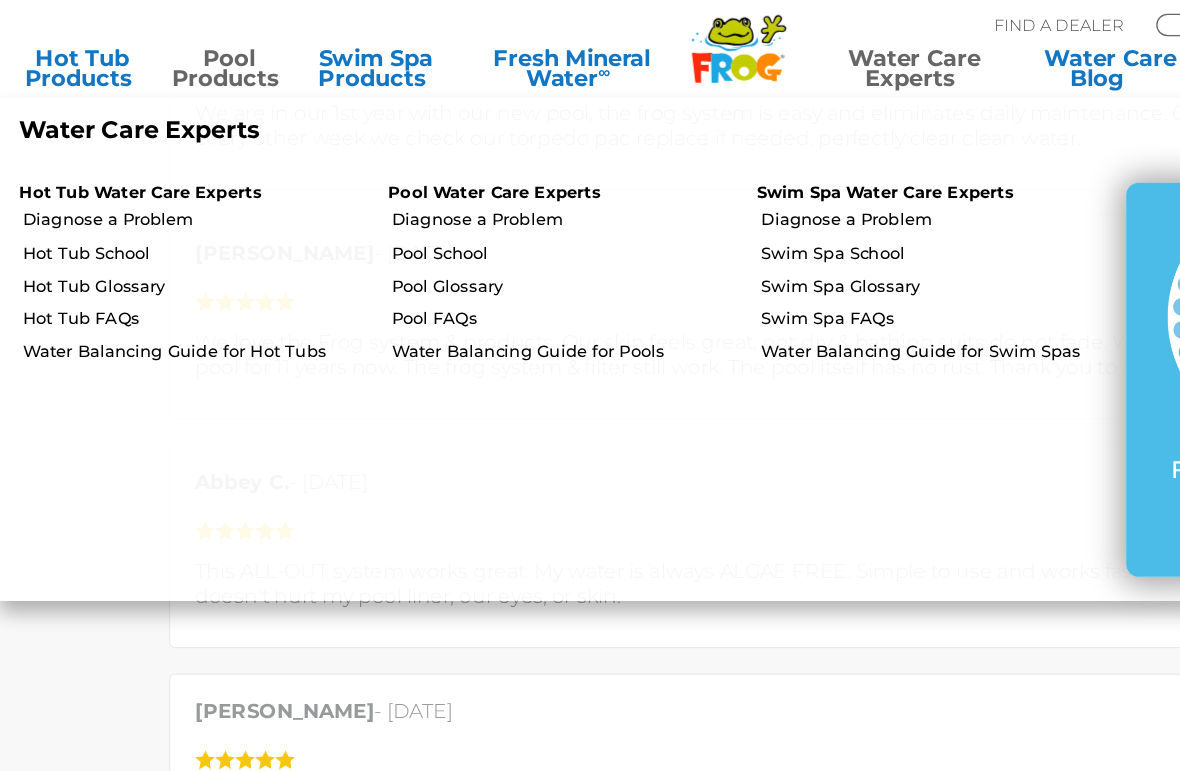 click on "Pool Glossary" at bounding box center (451, 228) 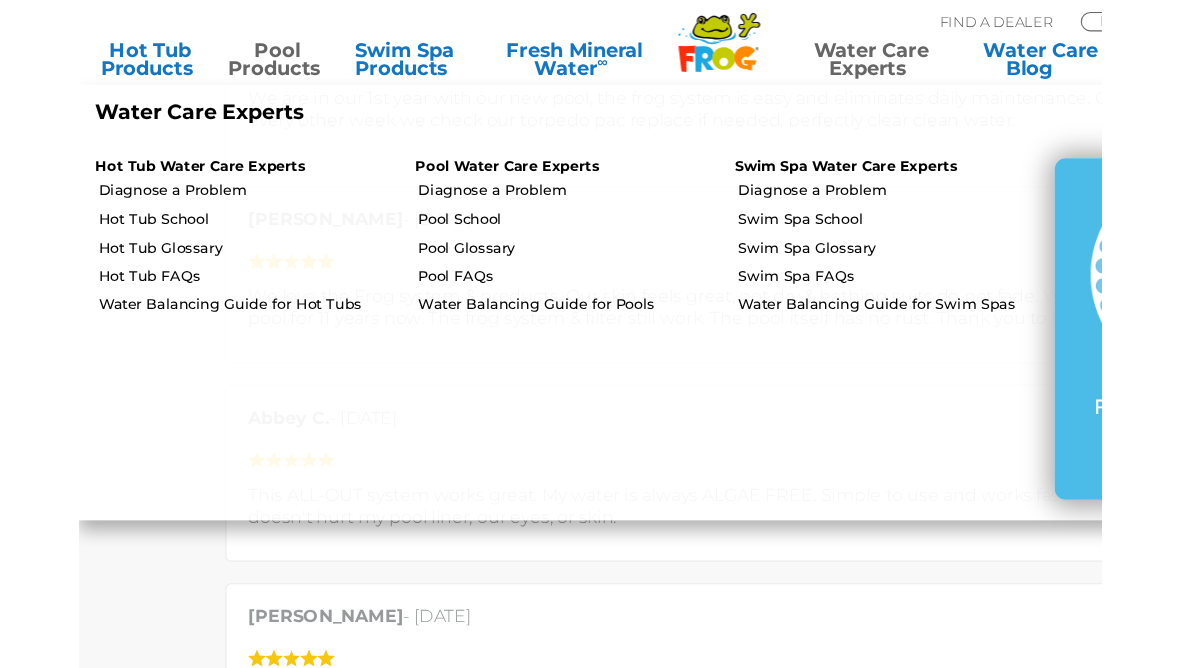 scroll, scrollTop: 4914, scrollLeft: 0, axis: vertical 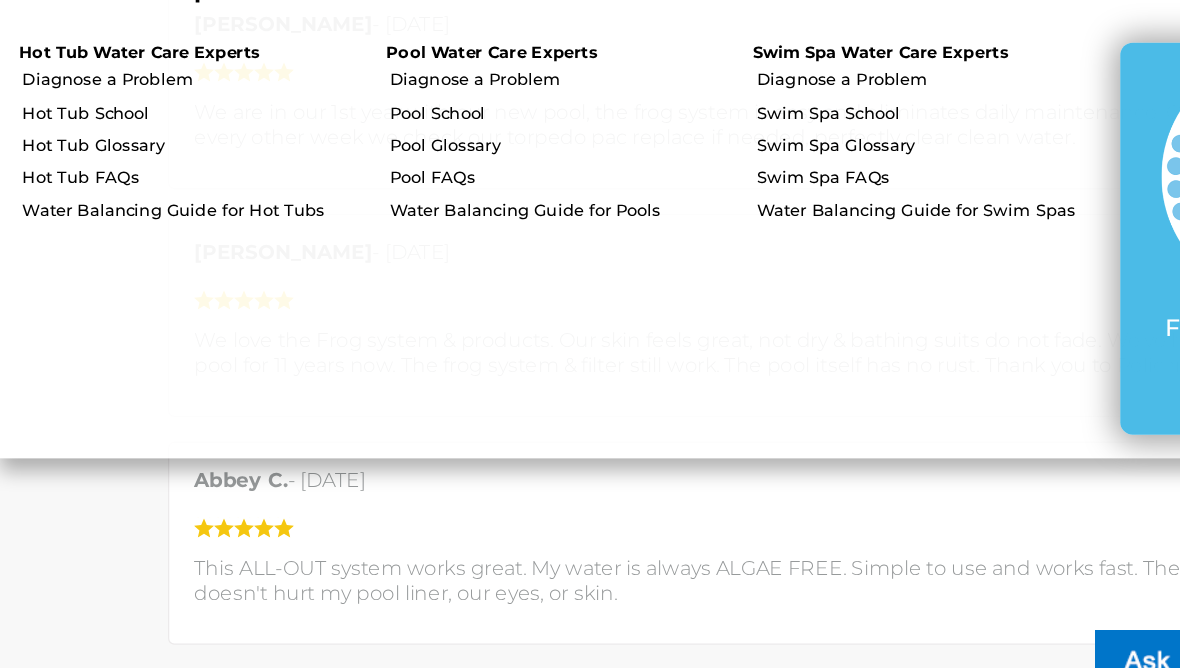 click on "Pool School" at bounding box center [451, 202] 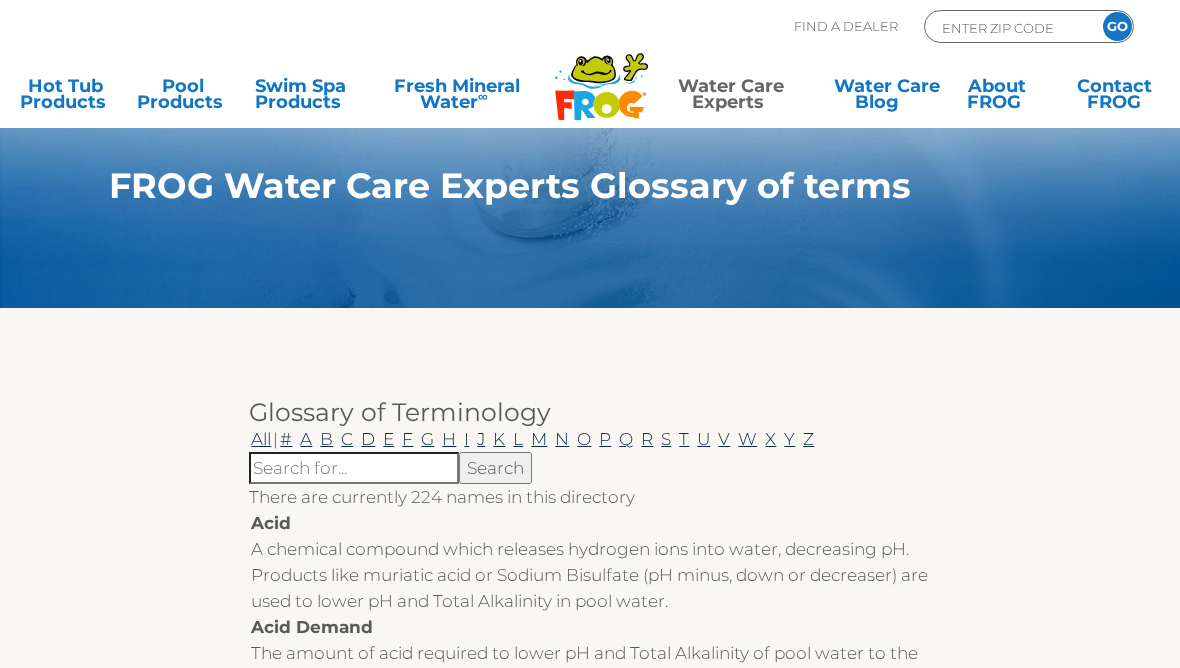 scroll, scrollTop: 0, scrollLeft: 0, axis: both 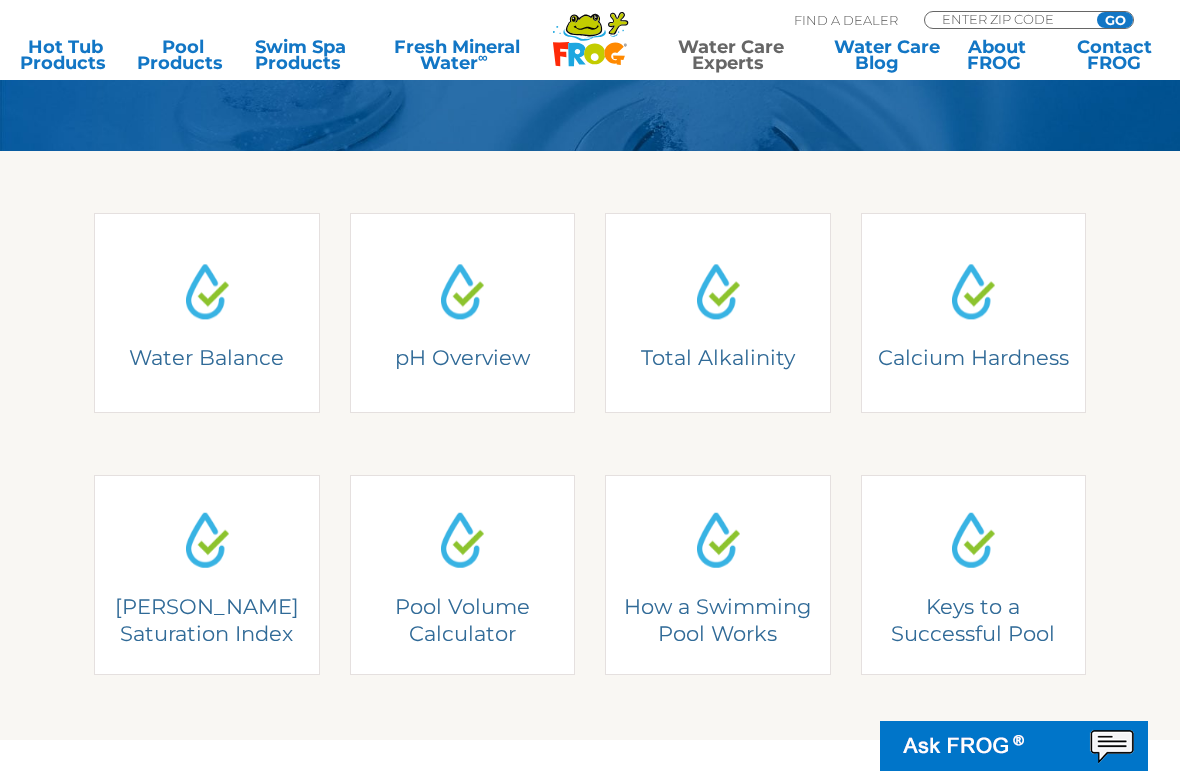 click on "pH Overview pH Overview The optimal pH range for your pool is 7.2-7.8." at bounding box center [463, 313] 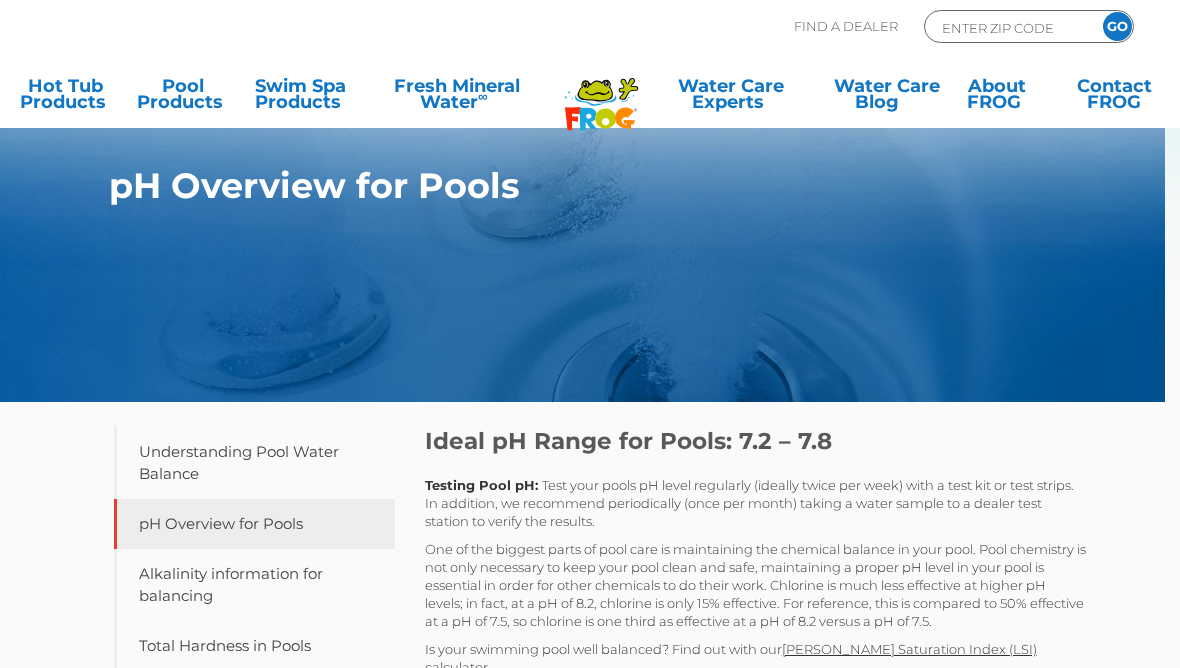 scroll, scrollTop: 0, scrollLeft: 0, axis: both 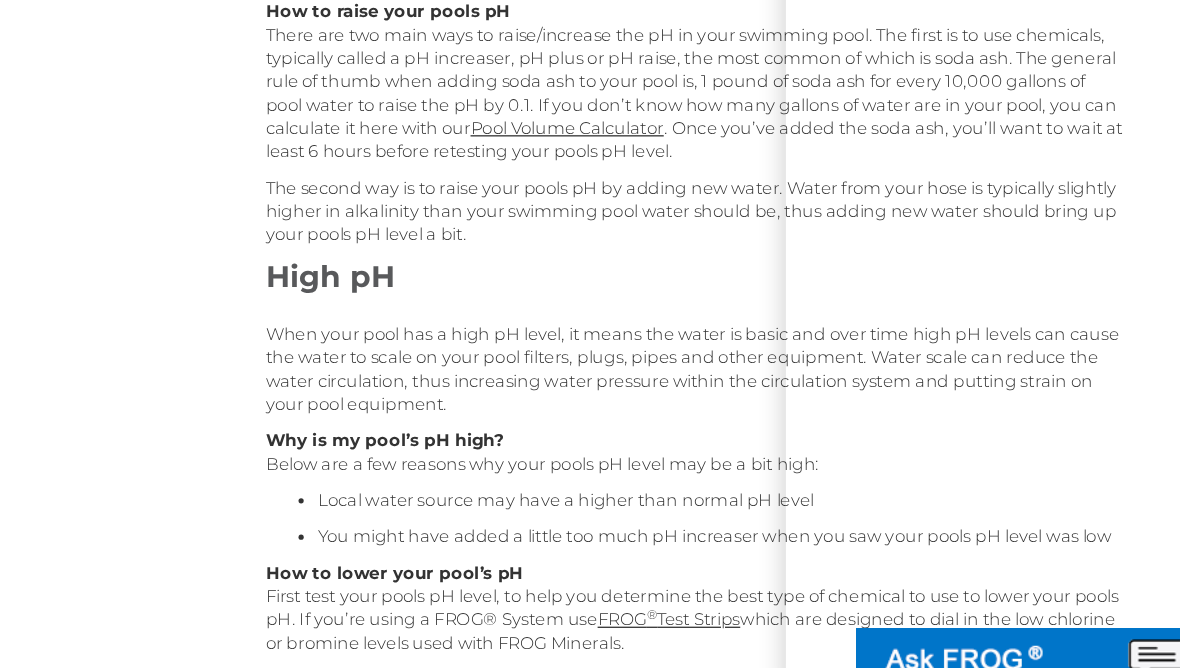 click on "MENU MENU Understanding Pool Water Balance pH Overview for Pools Alkalinity information for balancing Total Hardness in Pools Langelier Saturation Index Easy to use Pool Volume Calculator How a Swimming Pool Works Keys to a Successful Pool
Ideal pH Range for Pools: 7.2 – 7.8
Testing Pool pH:   Test your pools pH level regularly (ideally twice per week) with a test kit or test strips. In addition, we recommend periodically (once per month) taking a water sample to a dealer test station to verify the results.
Is your swimming pool well balanced? Find out with our  Langelier Saturation Index (LSI) calculator.
If you are using a FROG ®  System, only use  FROG Test Strips  to help you dial in the low chlorine level used with FROG Minerals. With standard test strips you could over chlorinate which wastes money. Using FROG Test Strips can help your chlorine pacs last up to 50% longer!
Low pH
control total alkalinity
Why is my pool’s pH low?" at bounding box center (590, 281) 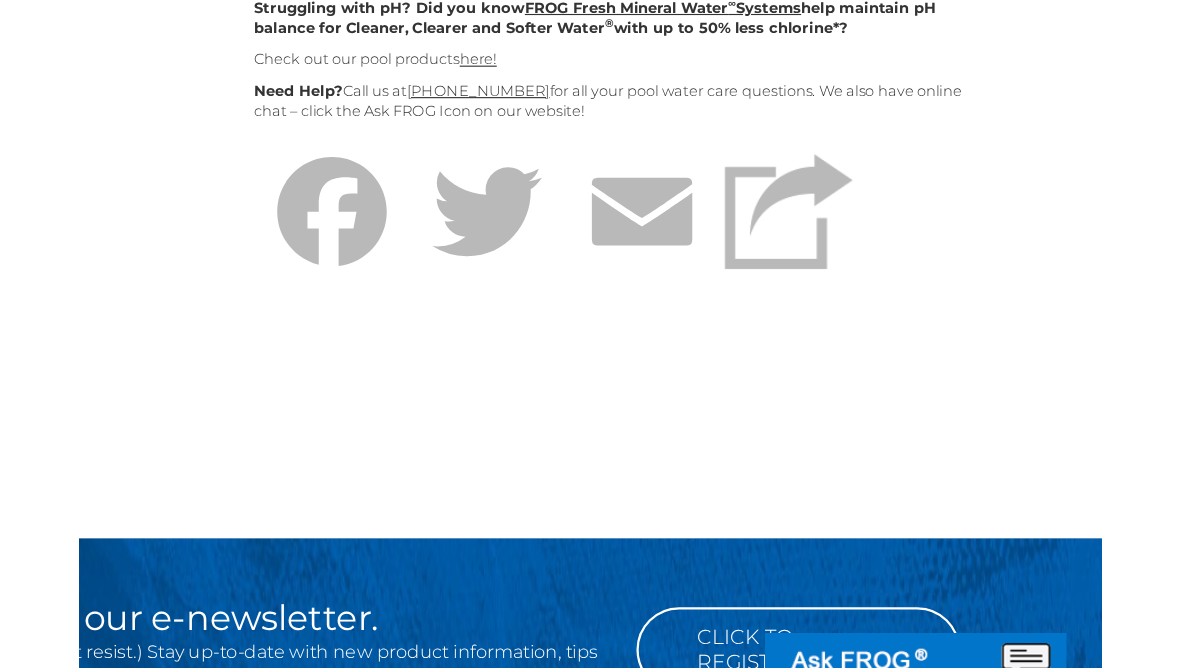 scroll, scrollTop: 1507, scrollLeft: 0, axis: vertical 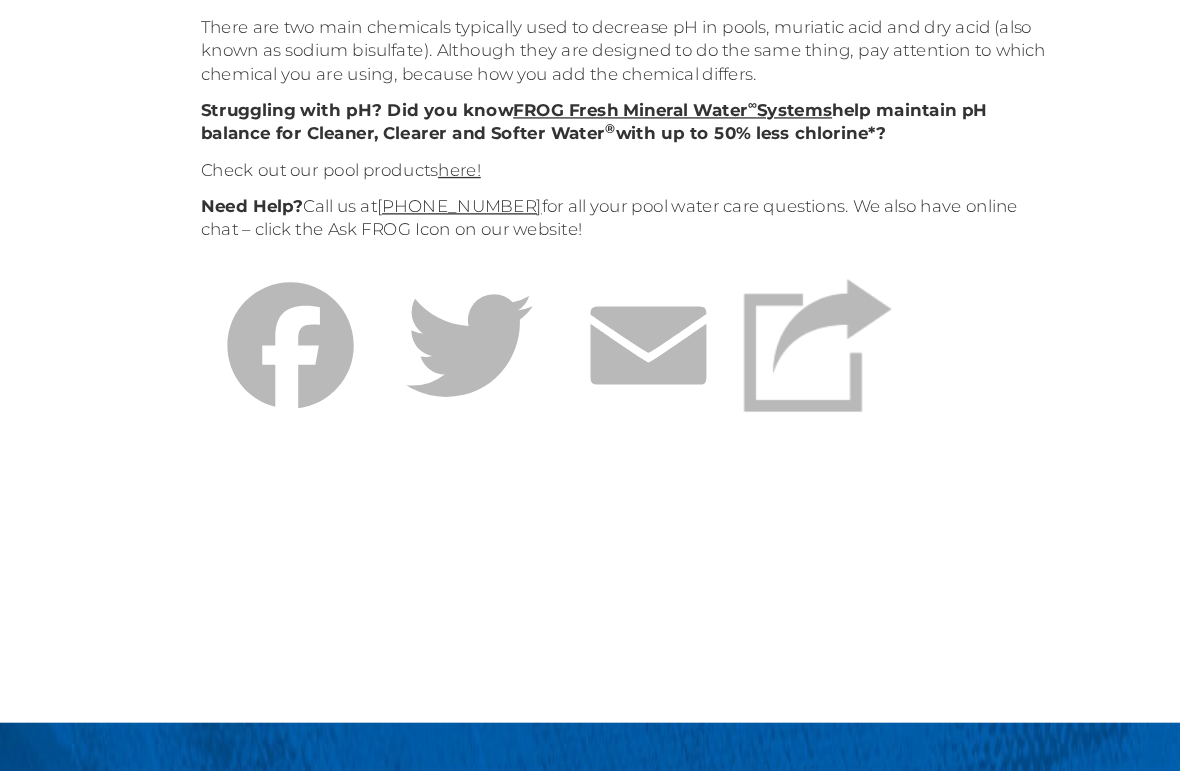 click on "here!" at bounding box center (624, 209) 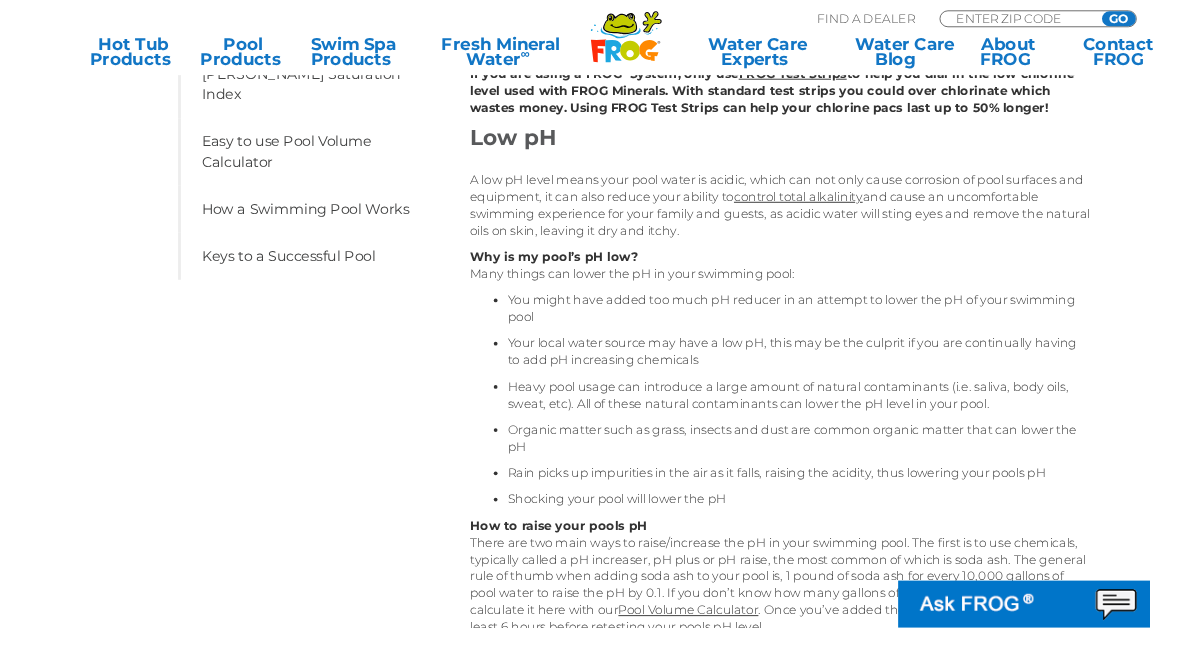 scroll, scrollTop: 771, scrollLeft: 0, axis: vertical 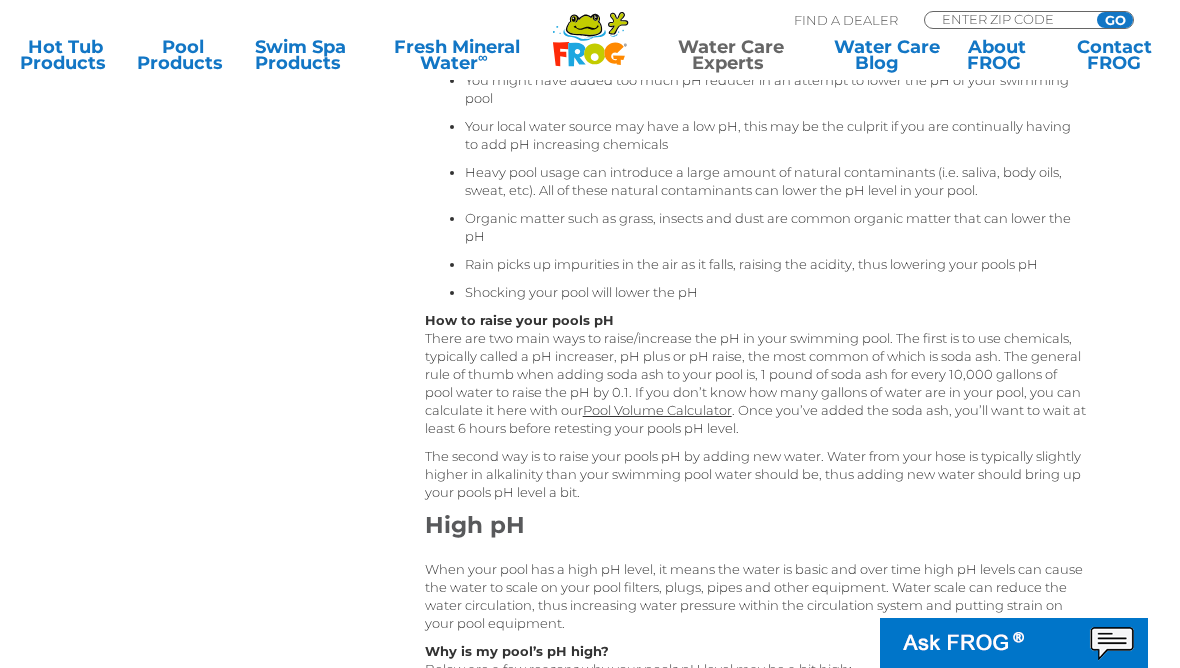 click on "Water Care  Experts" at bounding box center (730, 55) 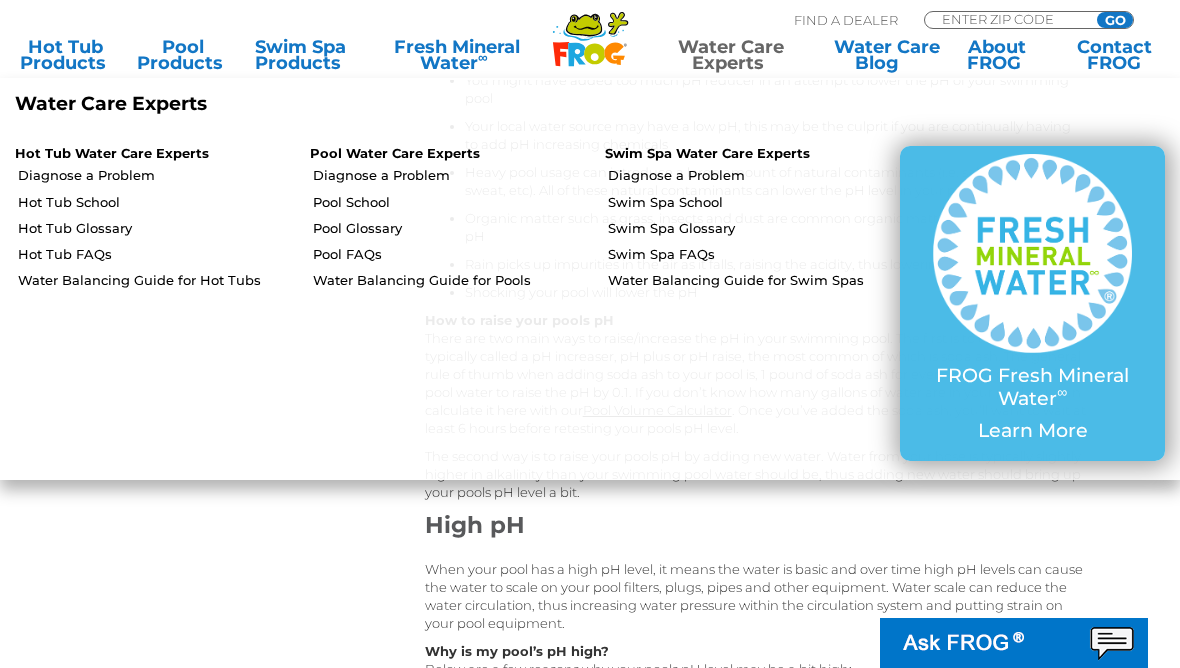 click on "Pool School" at bounding box center [451, 202] 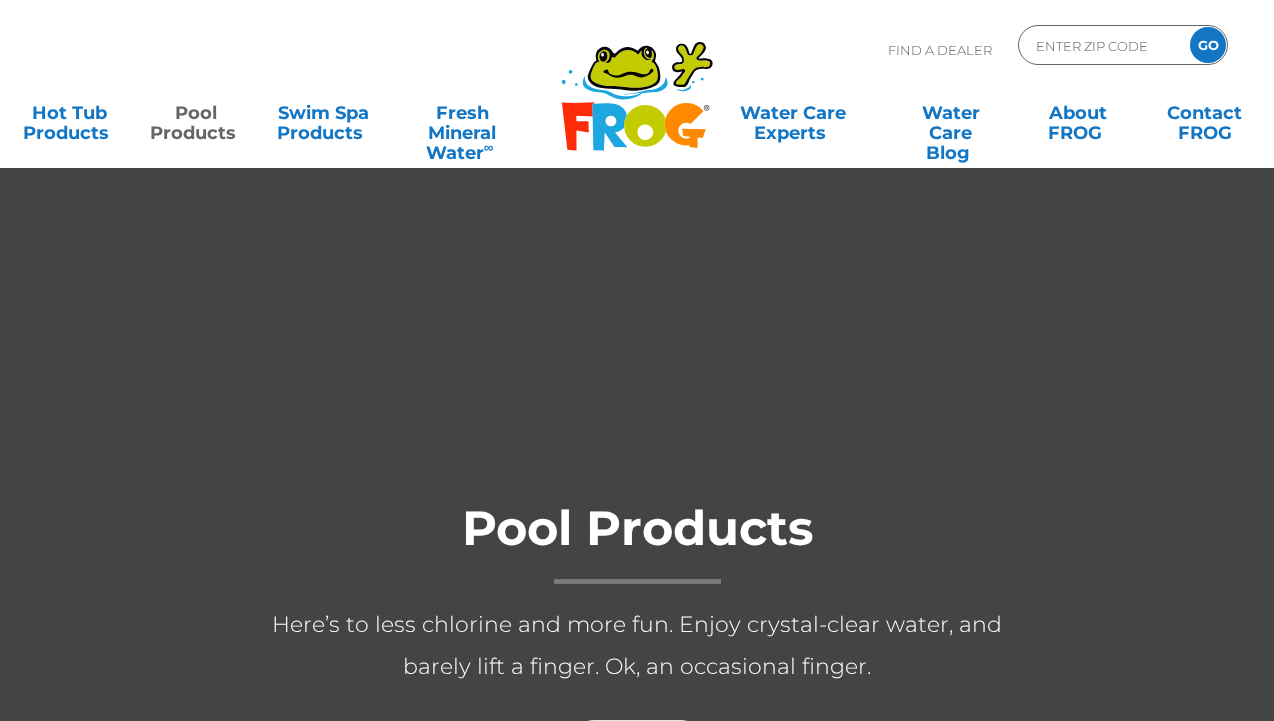 scroll, scrollTop: 0, scrollLeft: 0, axis: both 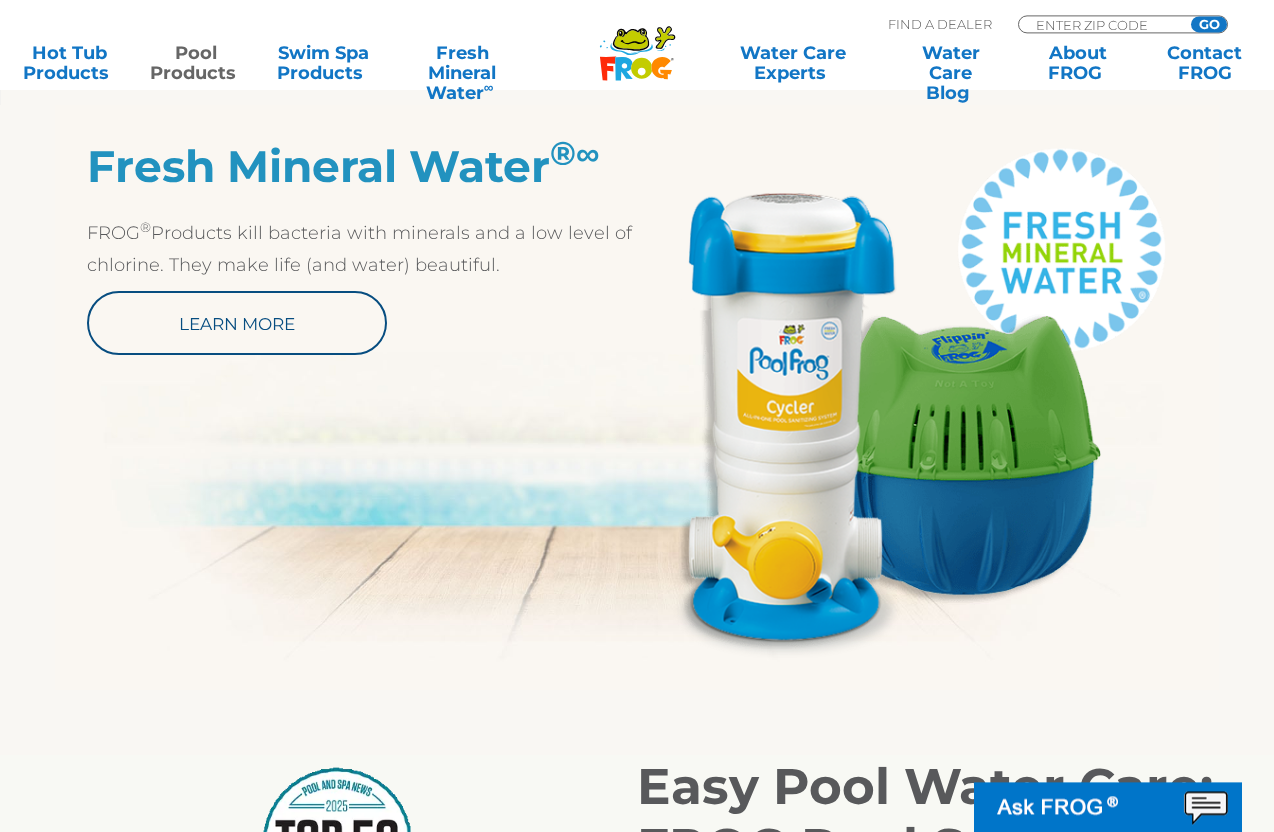 click on "Learn More" at bounding box center [237, 323] 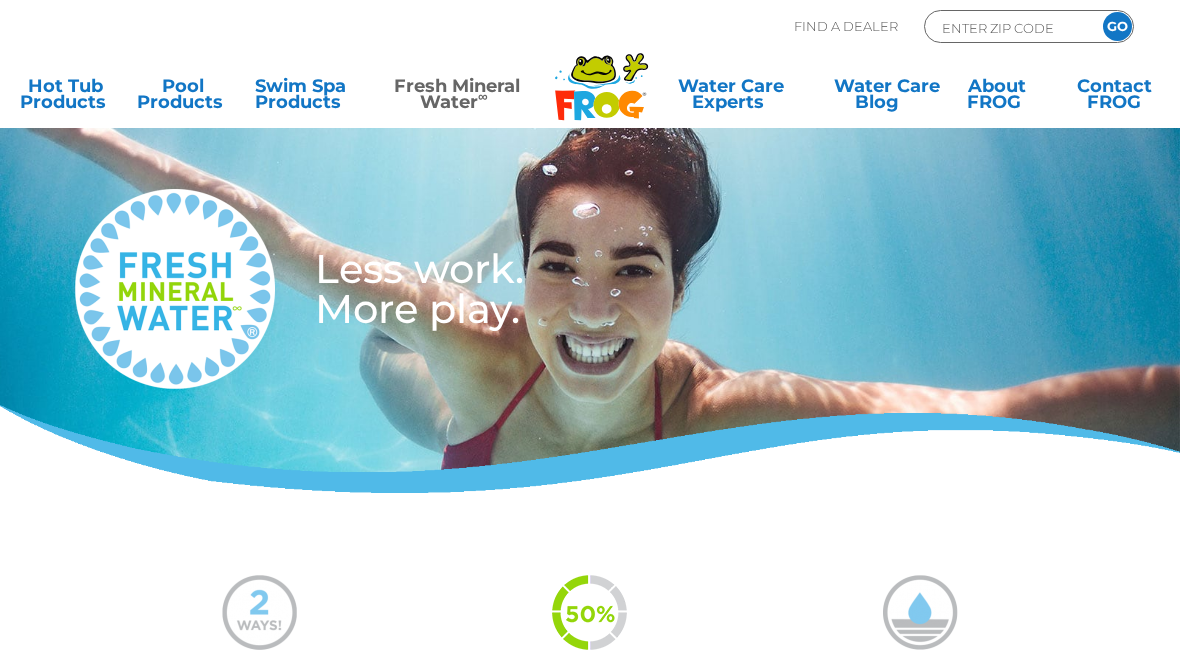 scroll, scrollTop: 0, scrollLeft: 0, axis: both 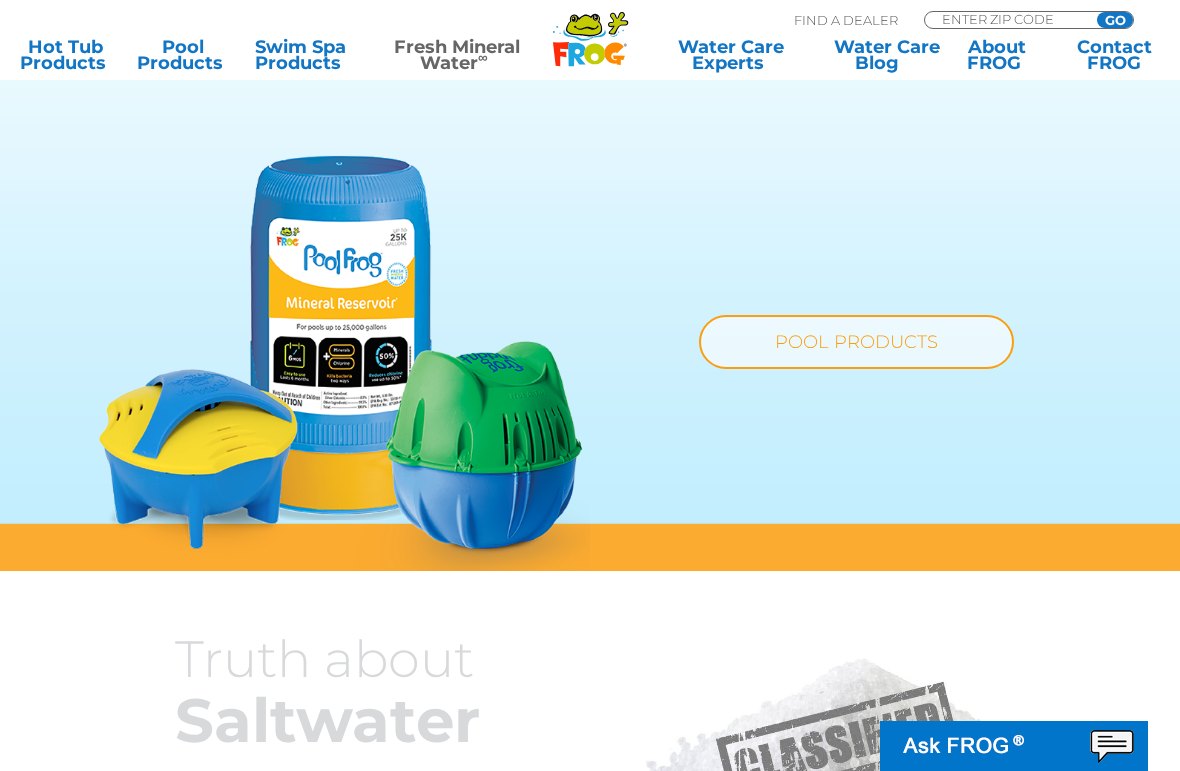 click on "POOL PRODUCTS" at bounding box center (856, 342) 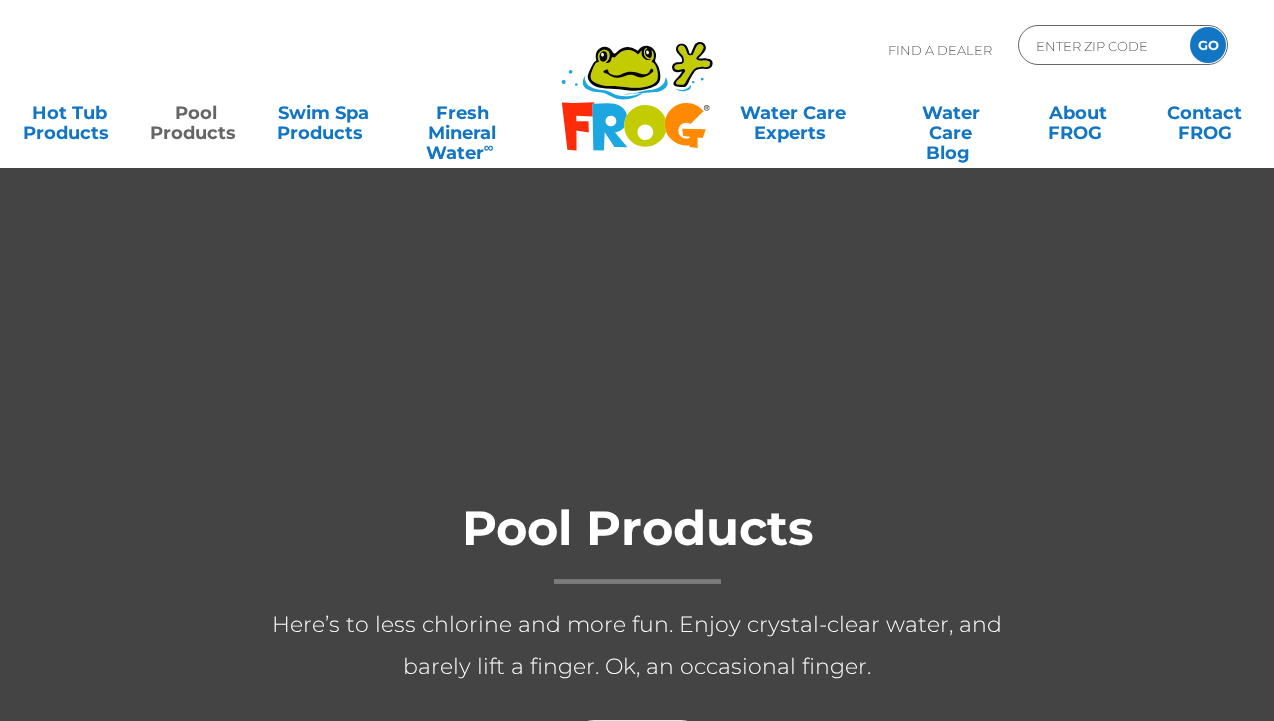 scroll, scrollTop: 0, scrollLeft: 0, axis: both 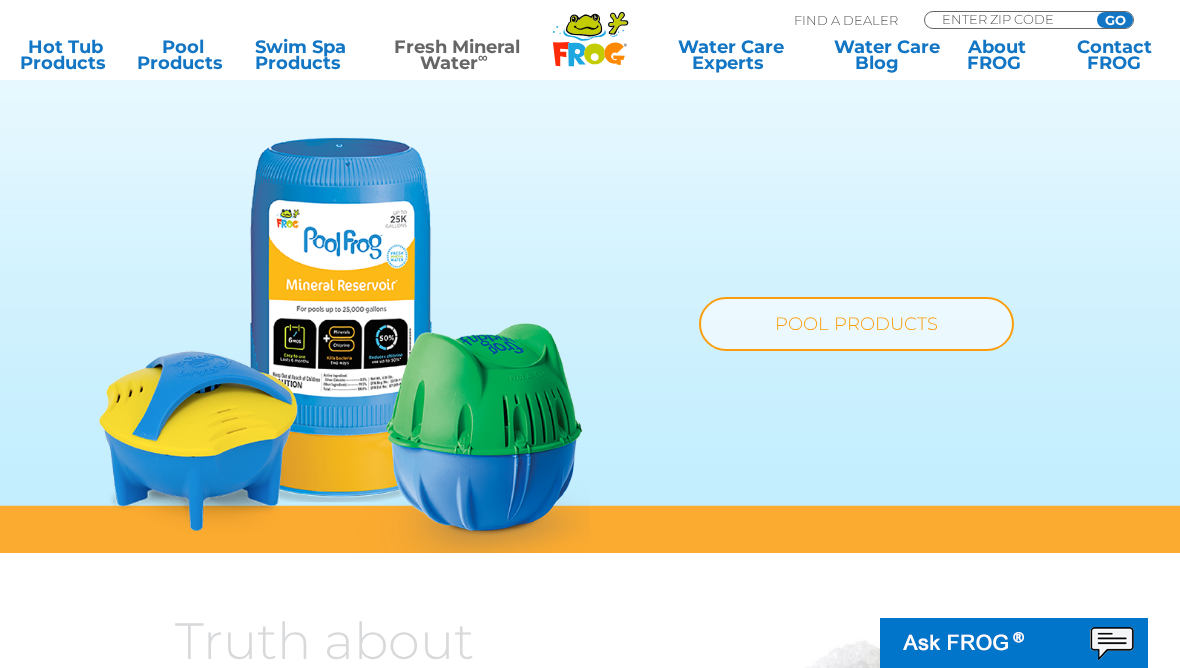 click on "POOL PRODUCTS" at bounding box center (856, 324) 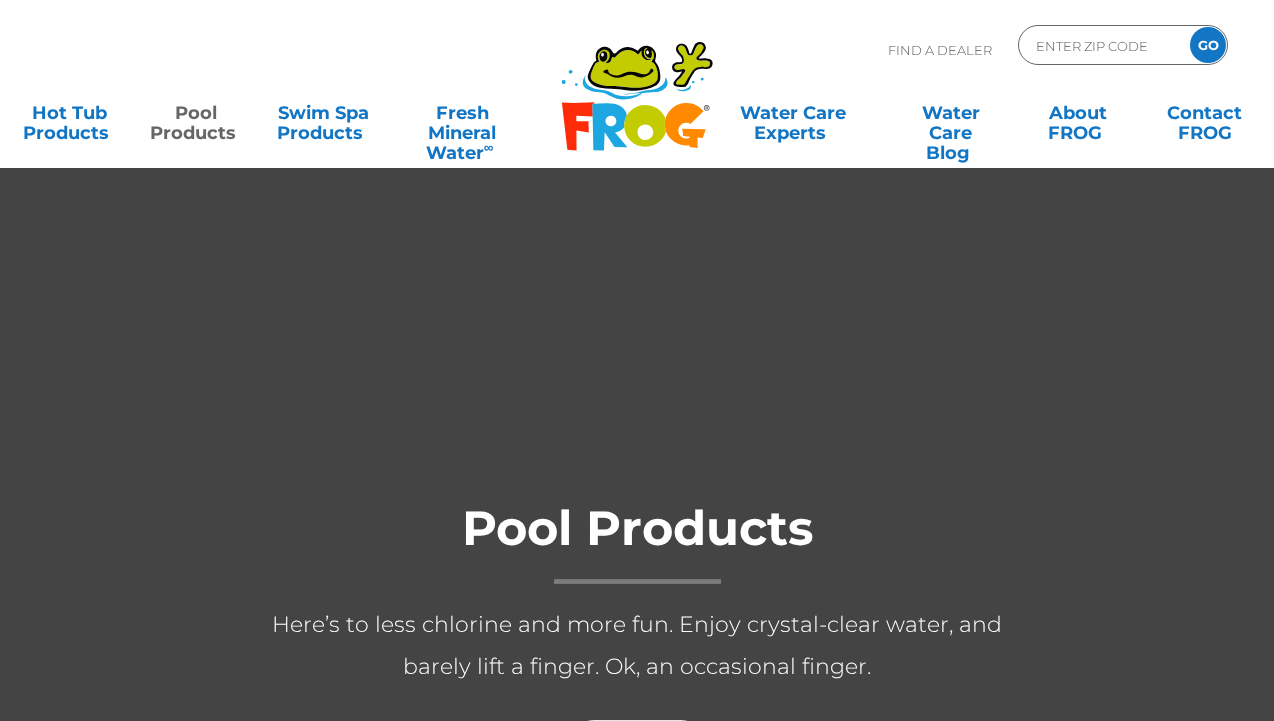 scroll, scrollTop: 0, scrollLeft: 0, axis: both 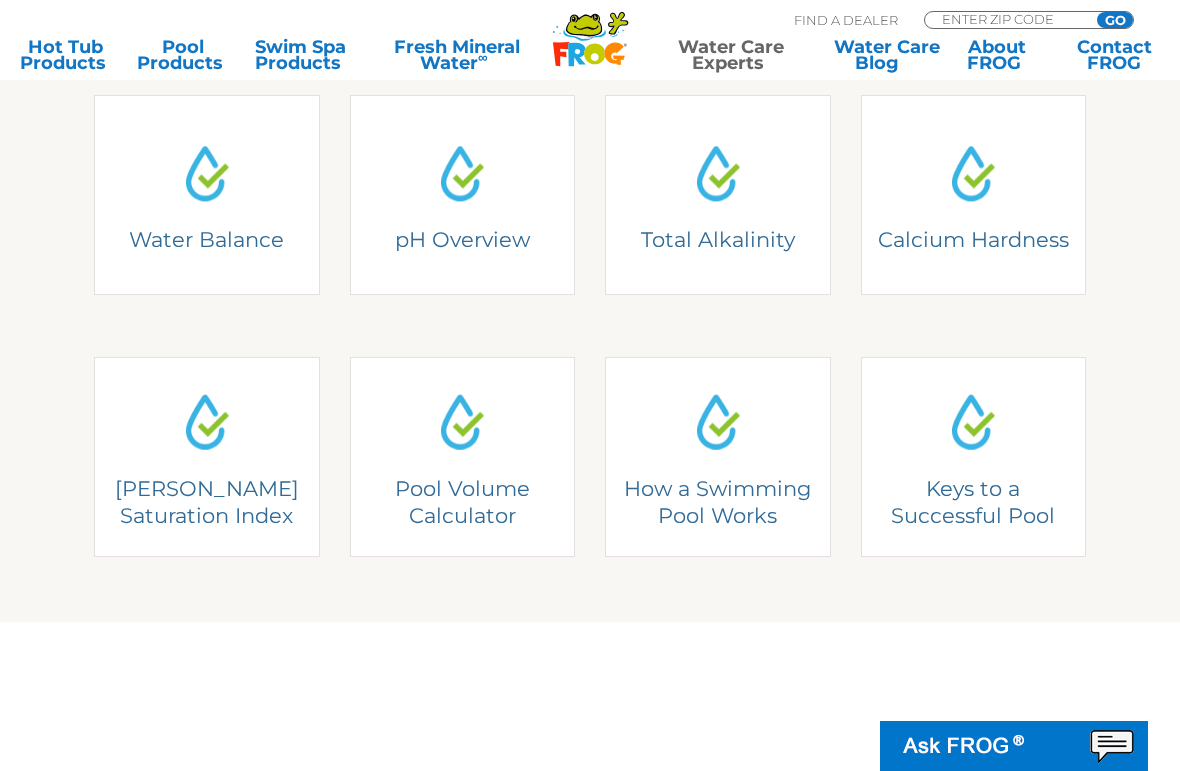 click on "How a Swimming Pool Works A swimming pool typically needs these ten major components to function continuously:" at bounding box center (717, 457) 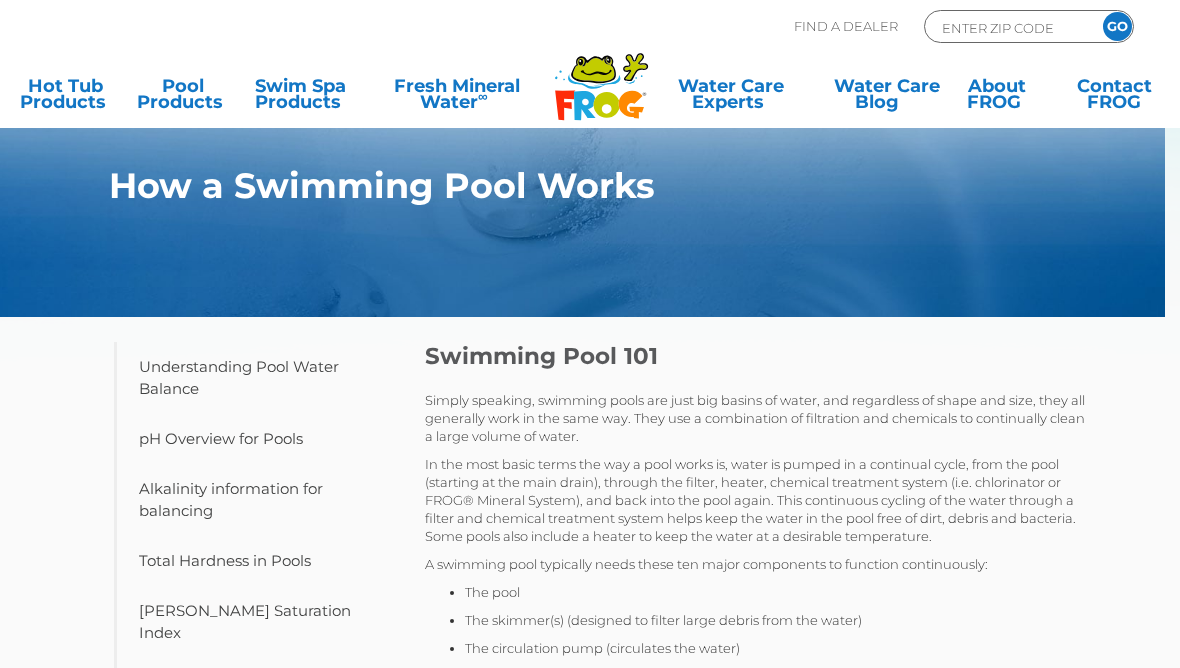 scroll, scrollTop: 0, scrollLeft: 0, axis: both 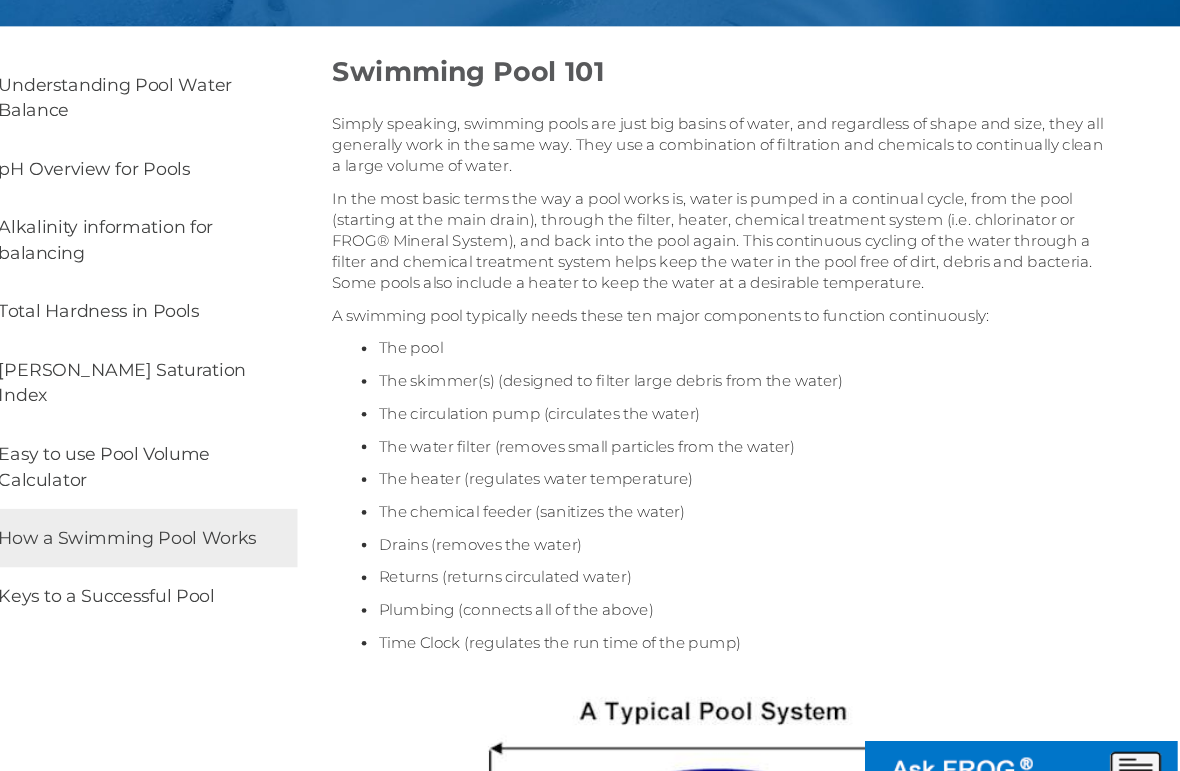 click on "The skimmer(s) (designed to filter large debris from the water)" at bounding box center (775, 412) 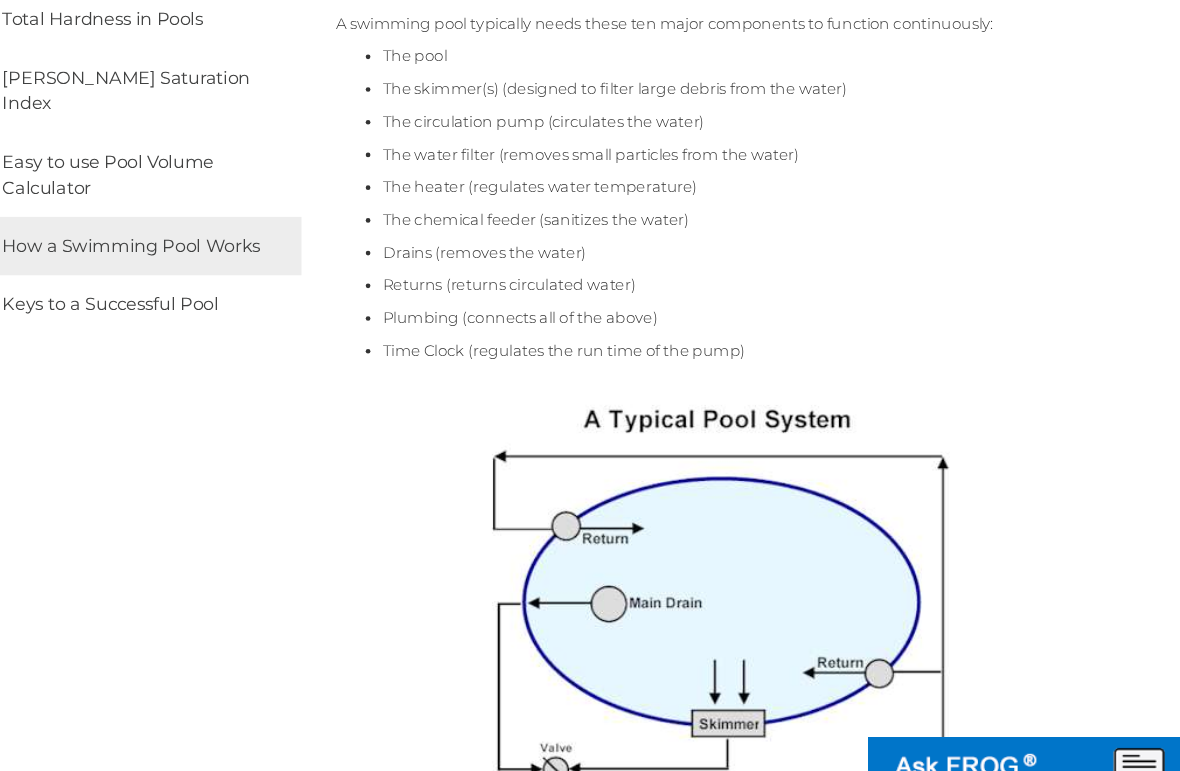 scroll, scrollTop: 455, scrollLeft: 0, axis: vertical 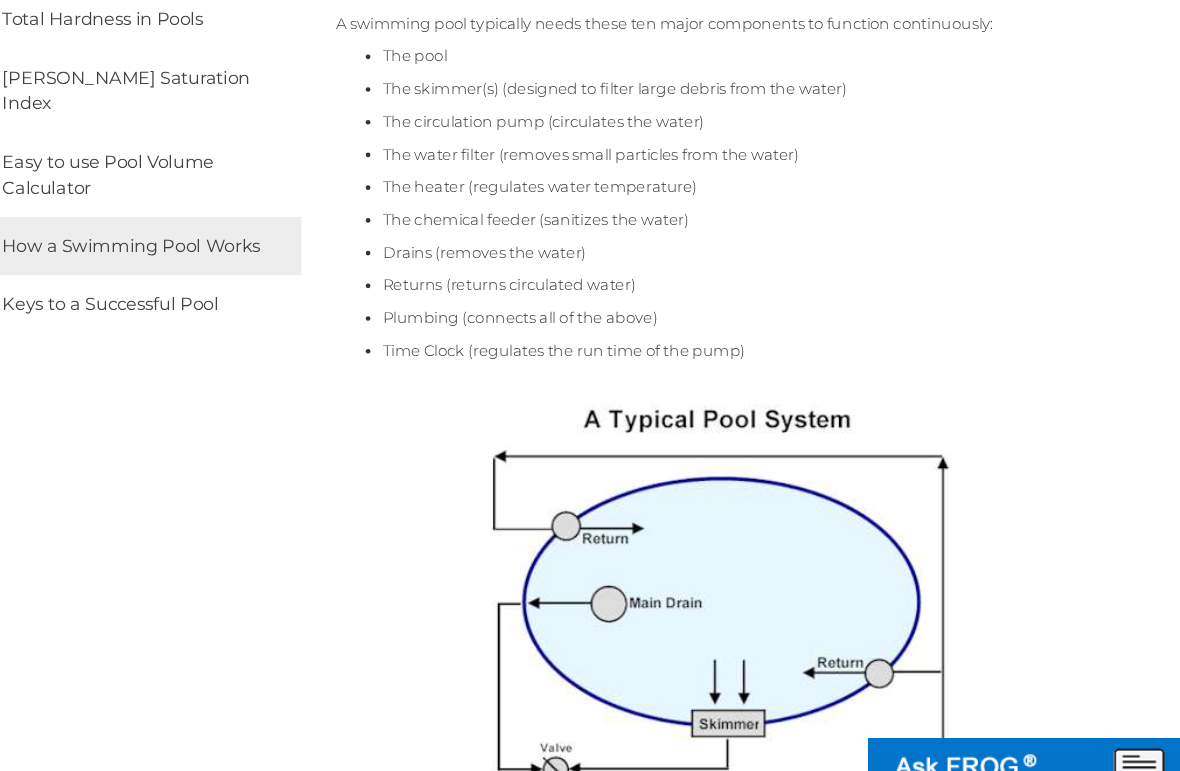 click on "MENU MENU Understanding Pool Water Balance pH Overview for Pools Alkalinity information for balancing Total Hardness in Pools Langelier Saturation Index Easy to use Pool Volume Calculator How a Swimming Pool Works Keys to a Successful Pool
Swimming Pool 101
Simply speaking, swimming pools are just big basins of water, and regardless of shape and size, they all generally work in the same way. They use a combination of filtration and chemicals to continually clean a large volume of water.
A swimming pool typically needs these ten major components to function continuously:
The pool
The skimmer(s) (designed to filter large debris from the water)
The circulation pump (circulates the water)
The water filter (removes small particles from the water)
The heater (regulates water temperature)
The chemical feeder (sanitizes the water)
Drains (removes the water)
Returns (returns circulated water)
Plumbing (connects all of the above)
Facebook" at bounding box center [590, 551] 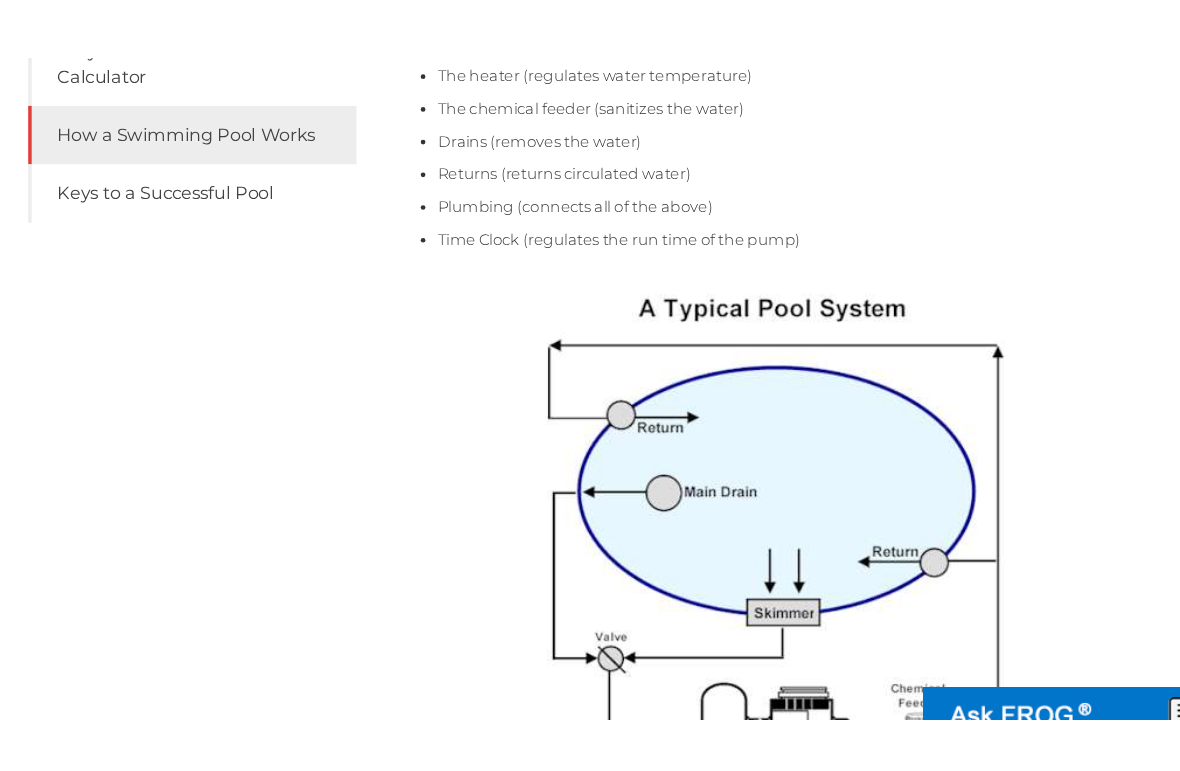 scroll, scrollTop: 684, scrollLeft: 0, axis: vertical 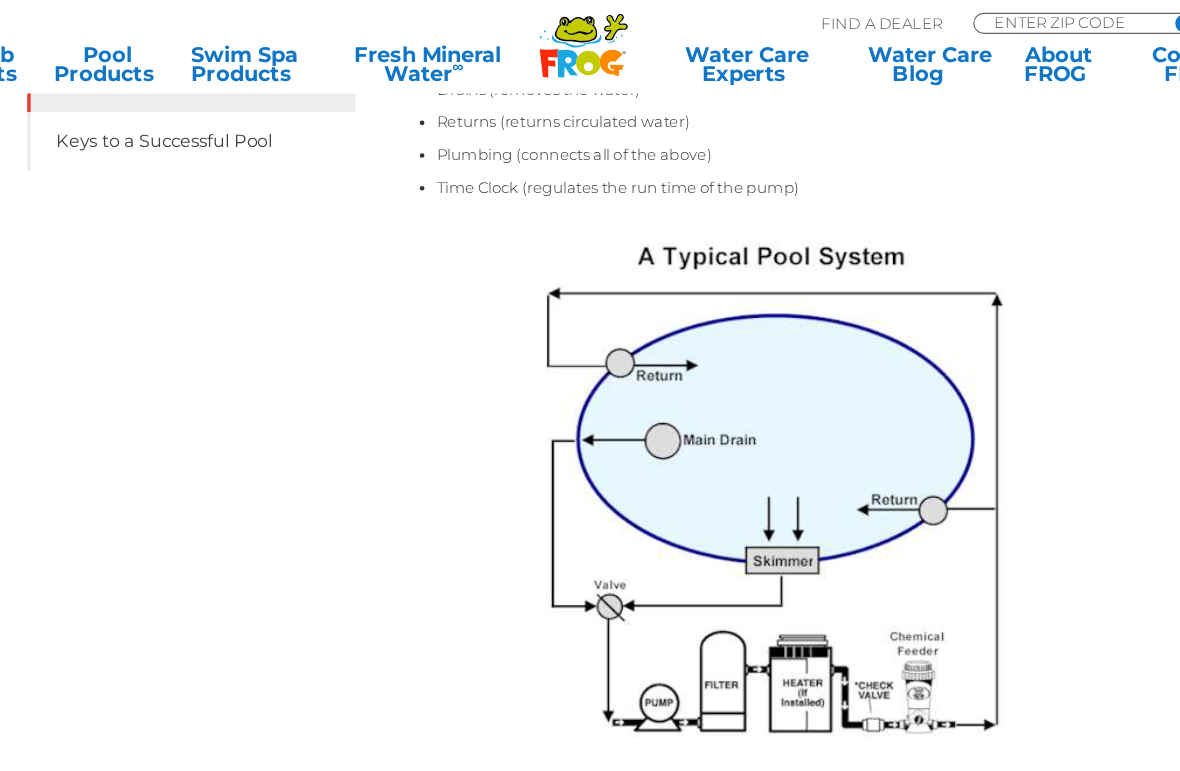 click at bounding box center [755, 423] 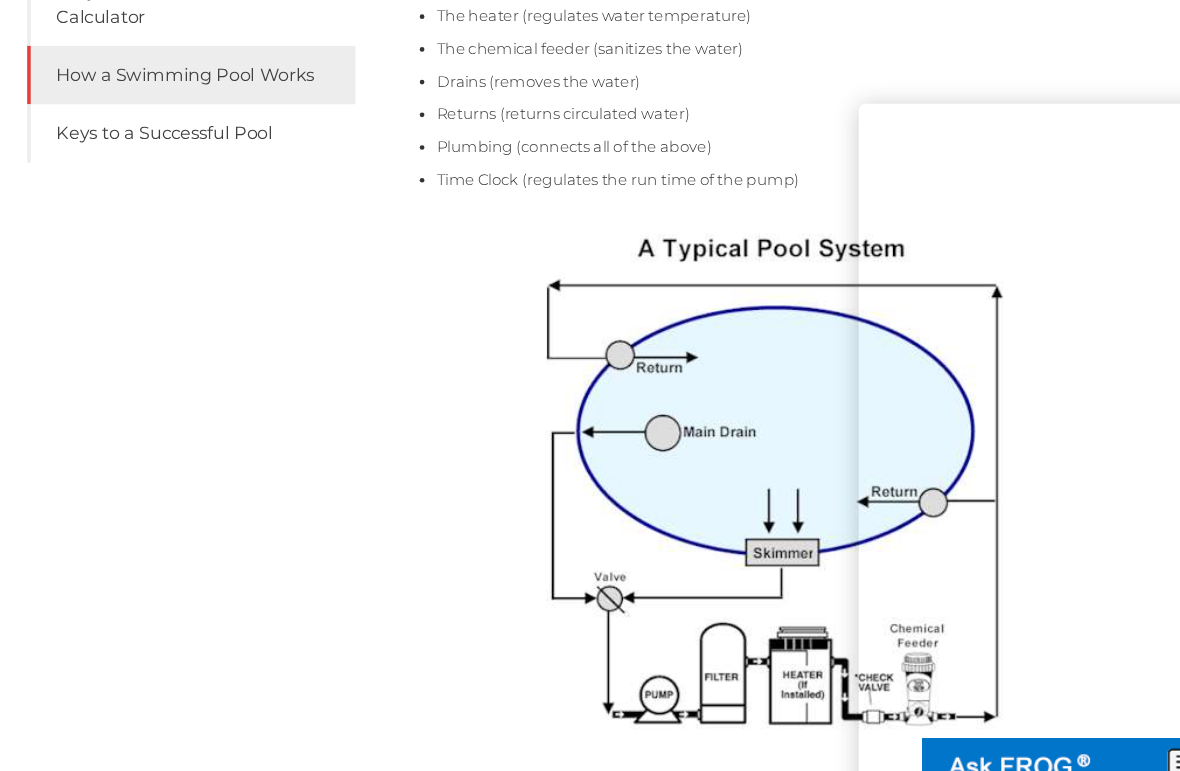 scroll, scrollTop: 602, scrollLeft: 0, axis: vertical 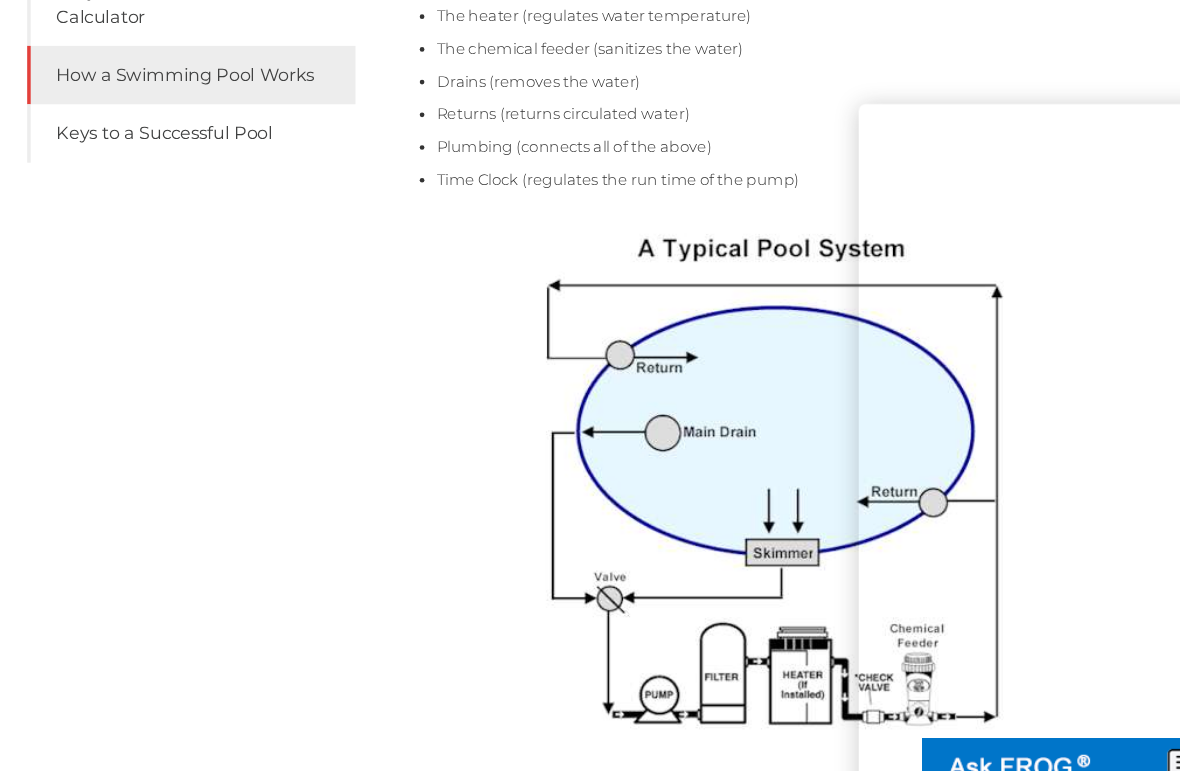 click on "MENU MENU Understanding Pool Water Balance pH Overview for Pools Alkalinity information for balancing Total Hardness in Pools Langelier Saturation Index Easy to use Pool Volume Calculator How a Swimming Pool Works Keys to a Successful Pool
Swimming Pool 101
Simply speaking, swimming pools are just big basins of water, and regardless of shape and size, they all generally work in the same way. They use a combination of filtration and chemicals to continually clean a large volume of water.
A swimming pool typically needs these ten major components to function continuously:
The pool
The skimmer(s) (designed to filter large debris from the water)
The circulation pump (circulates the water)
The water filter (removes small particles from the water)
The heater (regulates water temperature)
The chemical feeder (sanitizes the water)
Drains (removes the water)
Returns (returns circulated water)
Plumbing (connects all of the above)
Facebook" at bounding box center (590, 404) 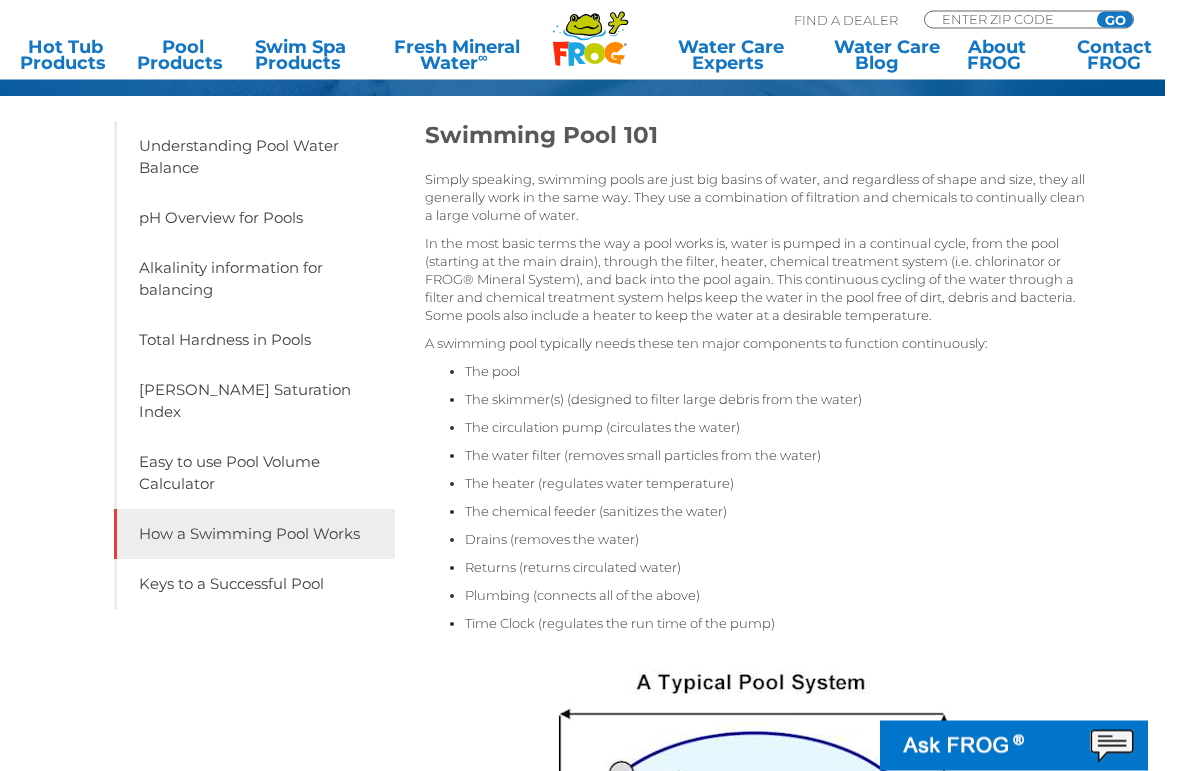 scroll, scrollTop: 222, scrollLeft: 0, axis: vertical 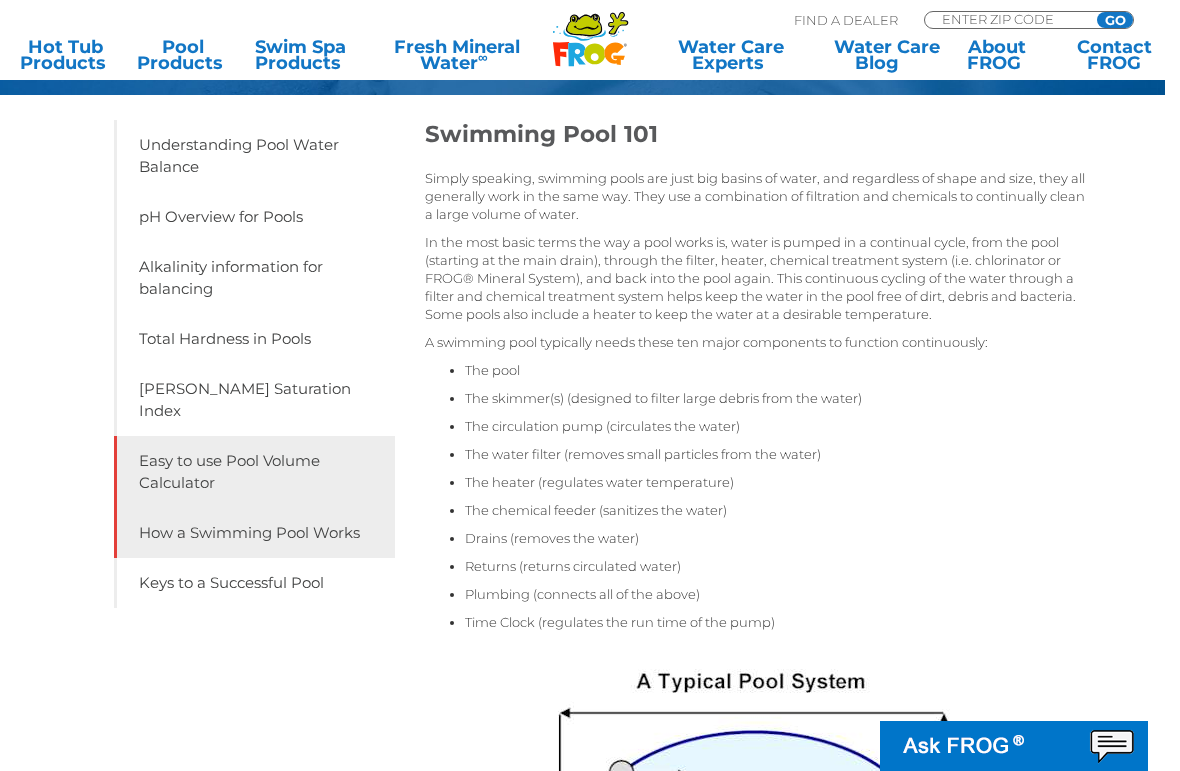 click on "Easy to use Pool Volume Calculator" at bounding box center (254, 472) 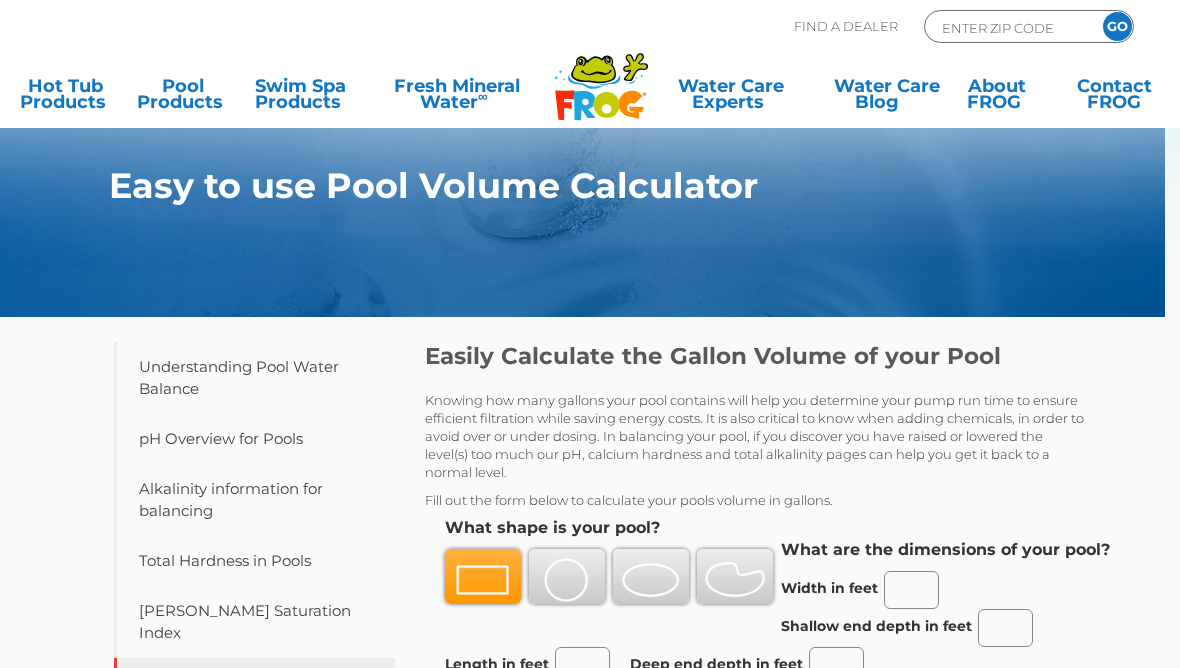 scroll, scrollTop: 0, scrollLeft: 0, axis: both 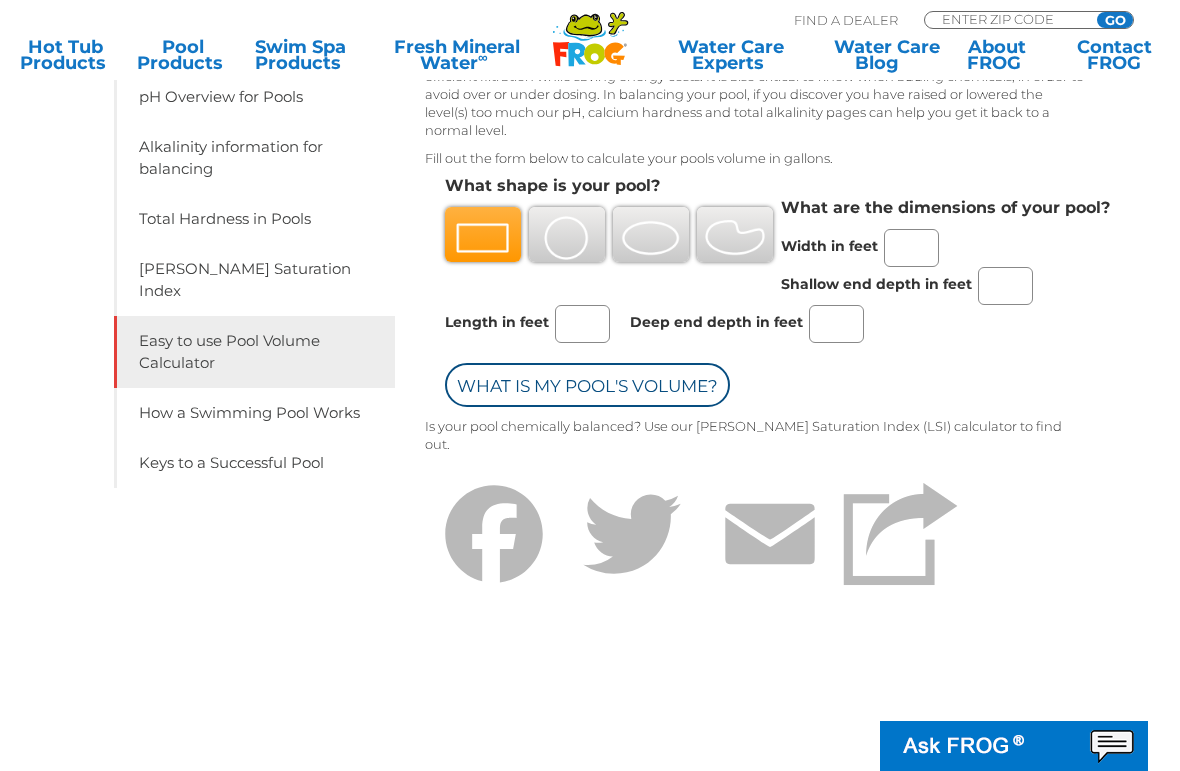click on "Length in feet" at bounding box center (582, 324) 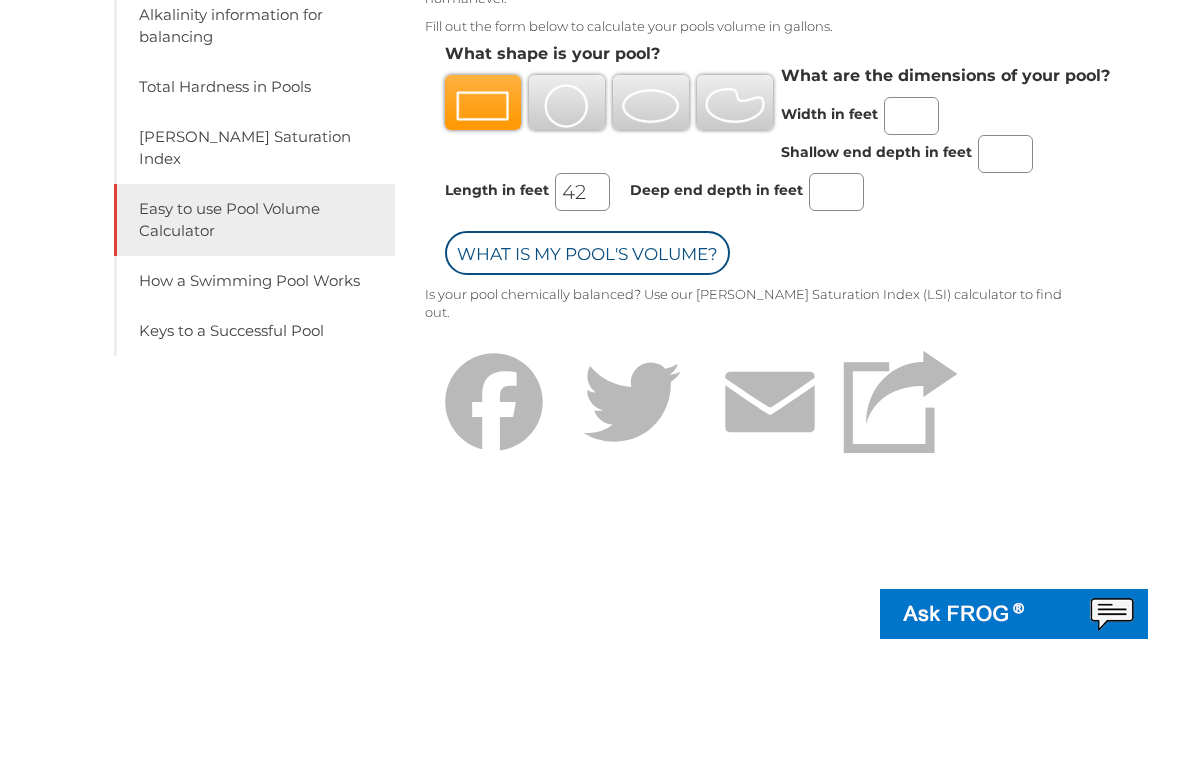 type on "42" 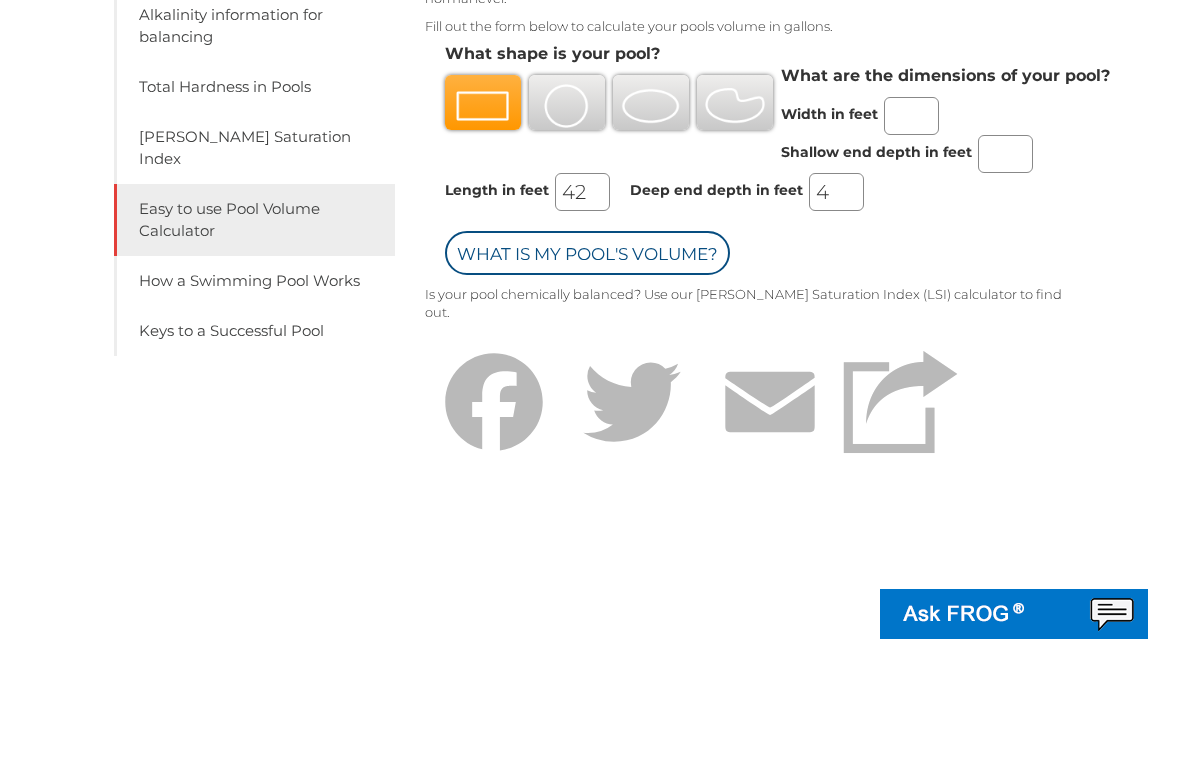 type on "4" 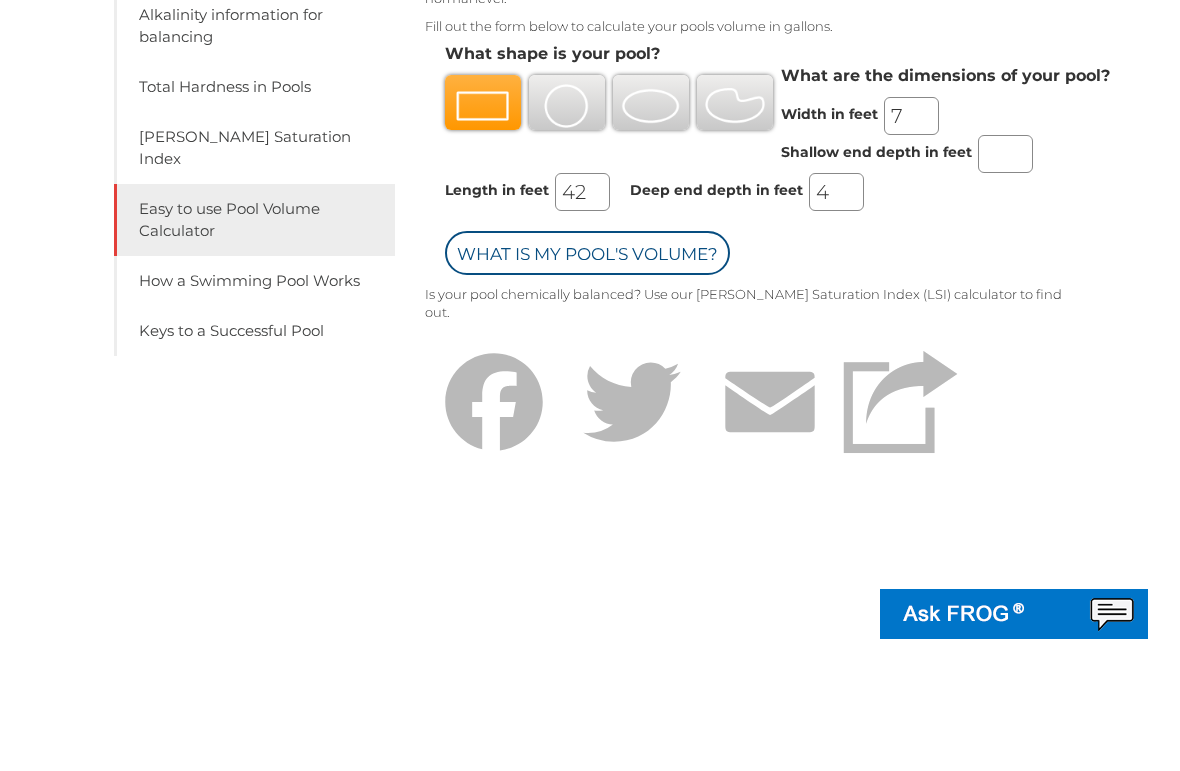 type on "7" 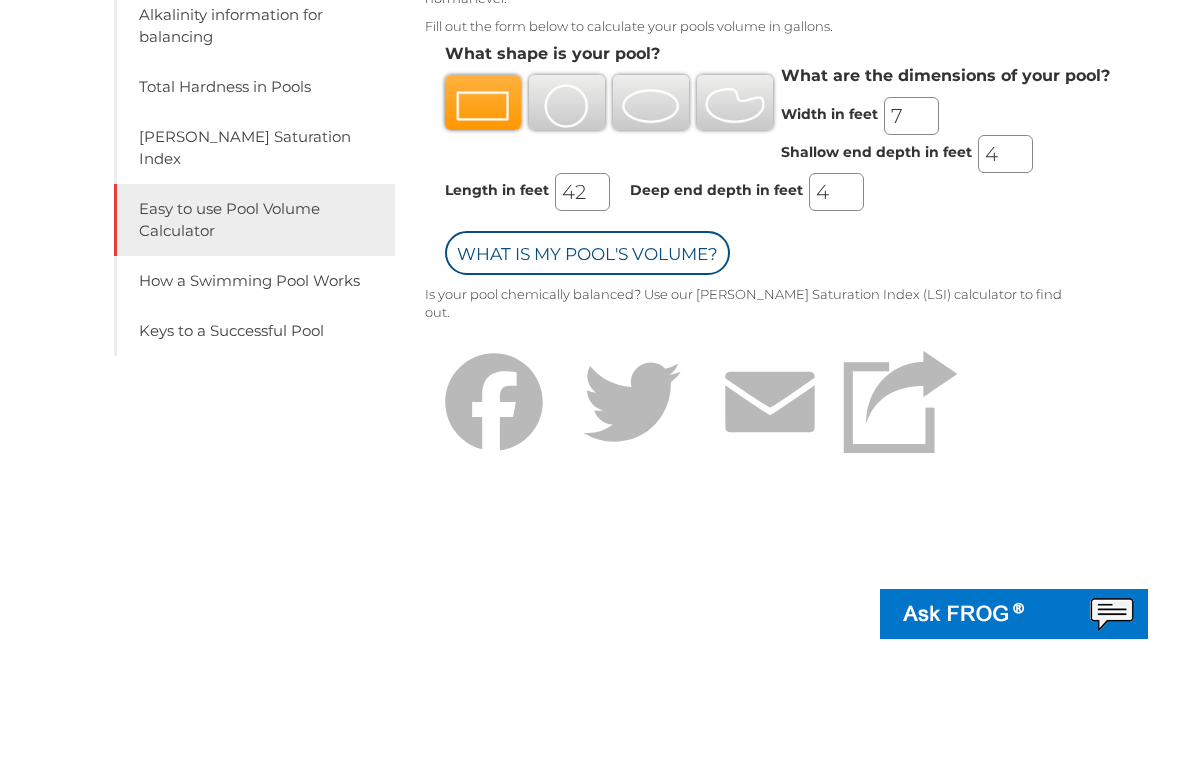 type on "4" 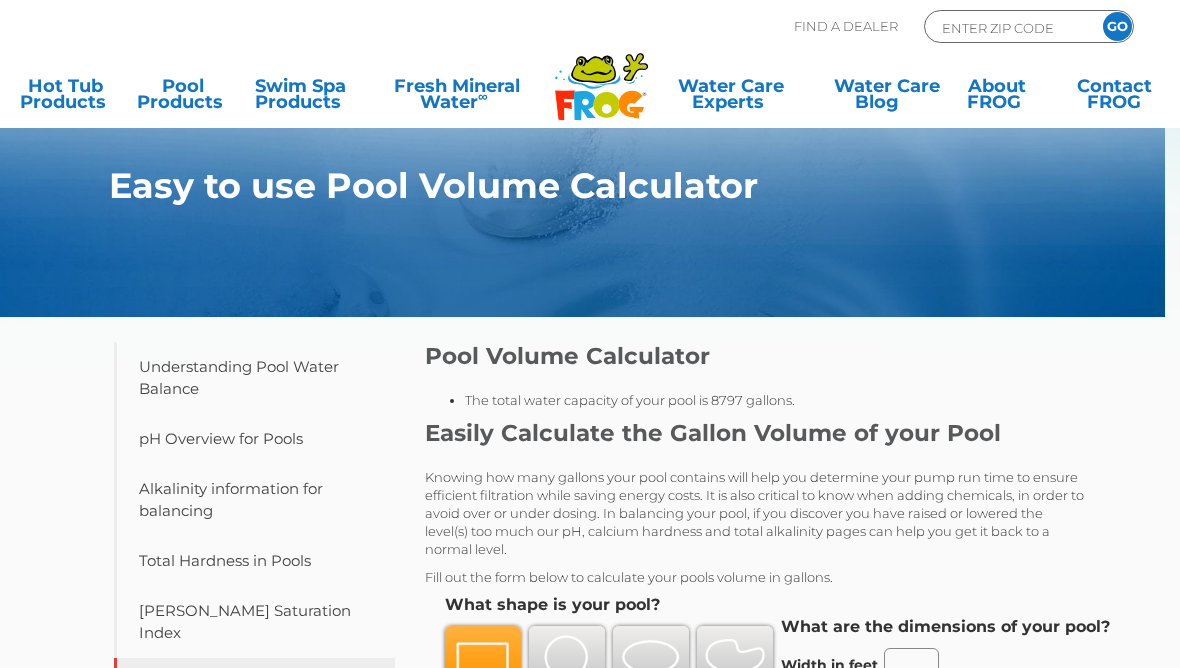 scroll, scrollTop: 370, scrollLeft: 0, axis: vertical 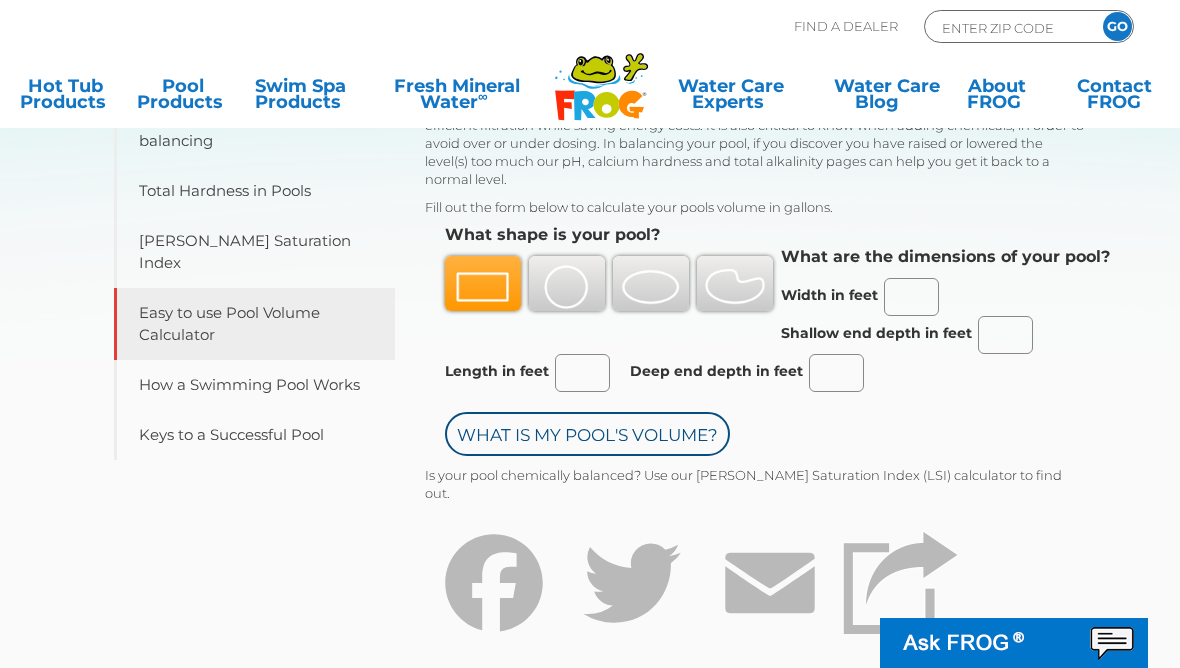 click at bounding box center (483, 287) 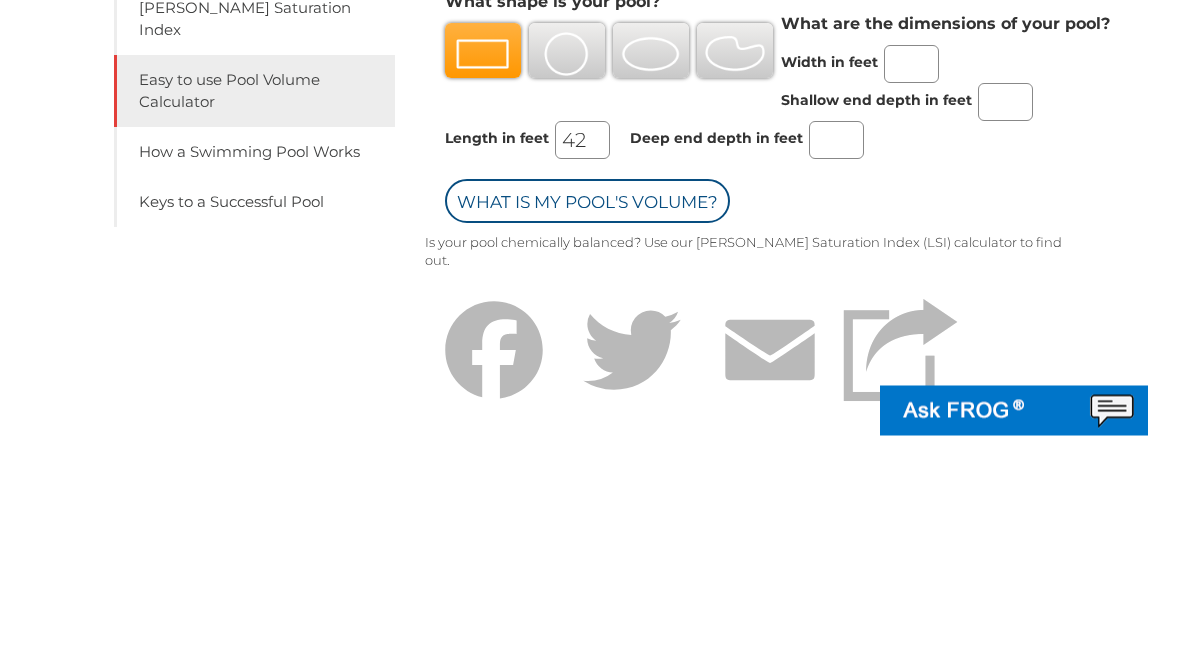 type on "42" 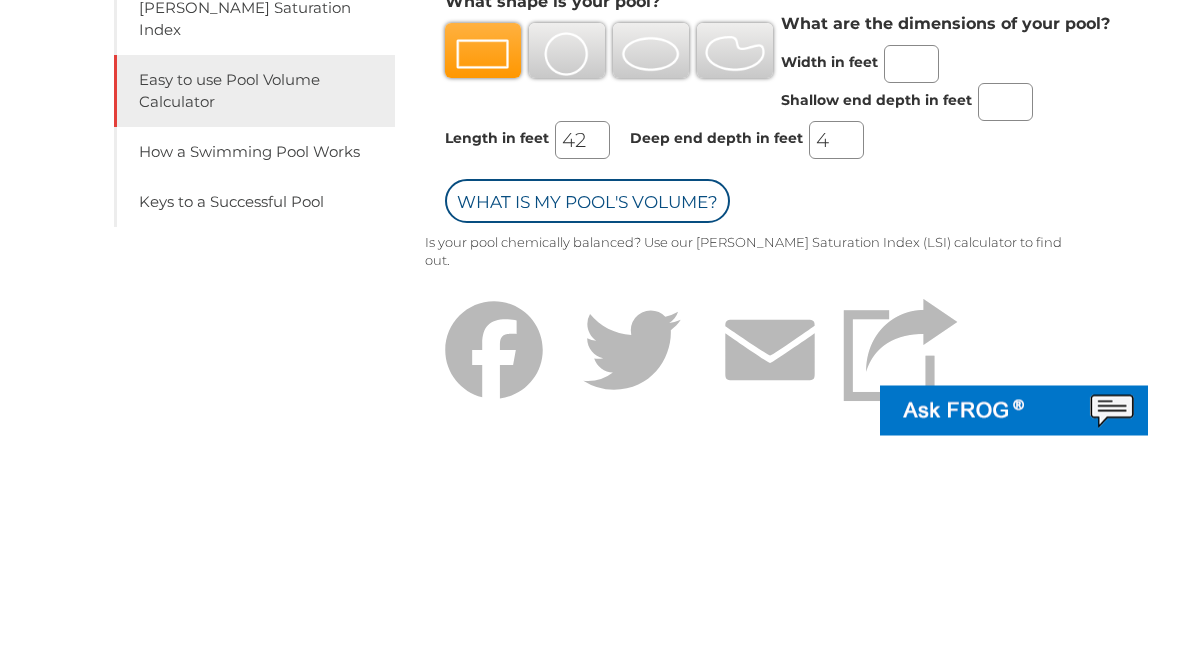 type on "4" 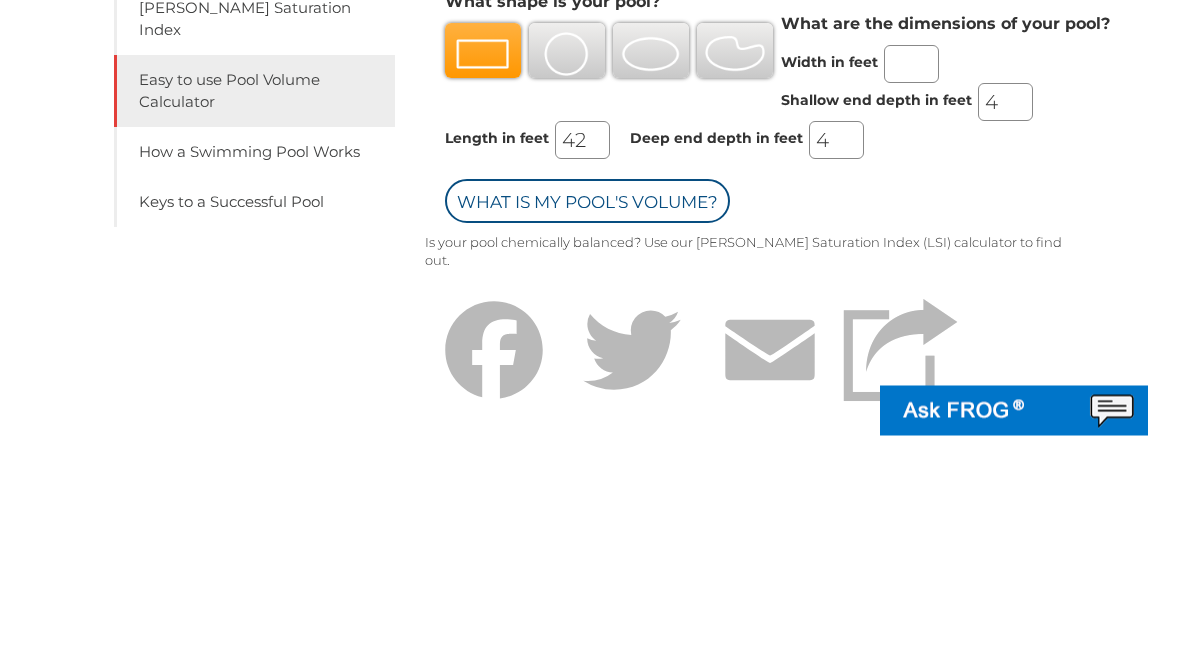 type on "4" 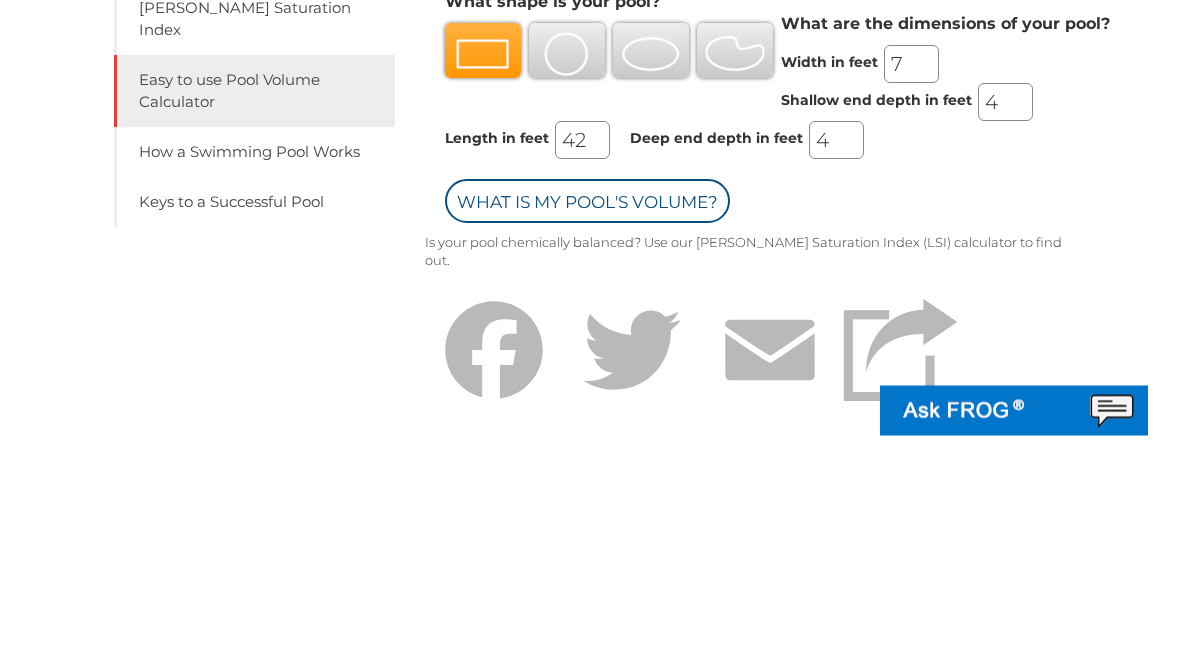type on "7" 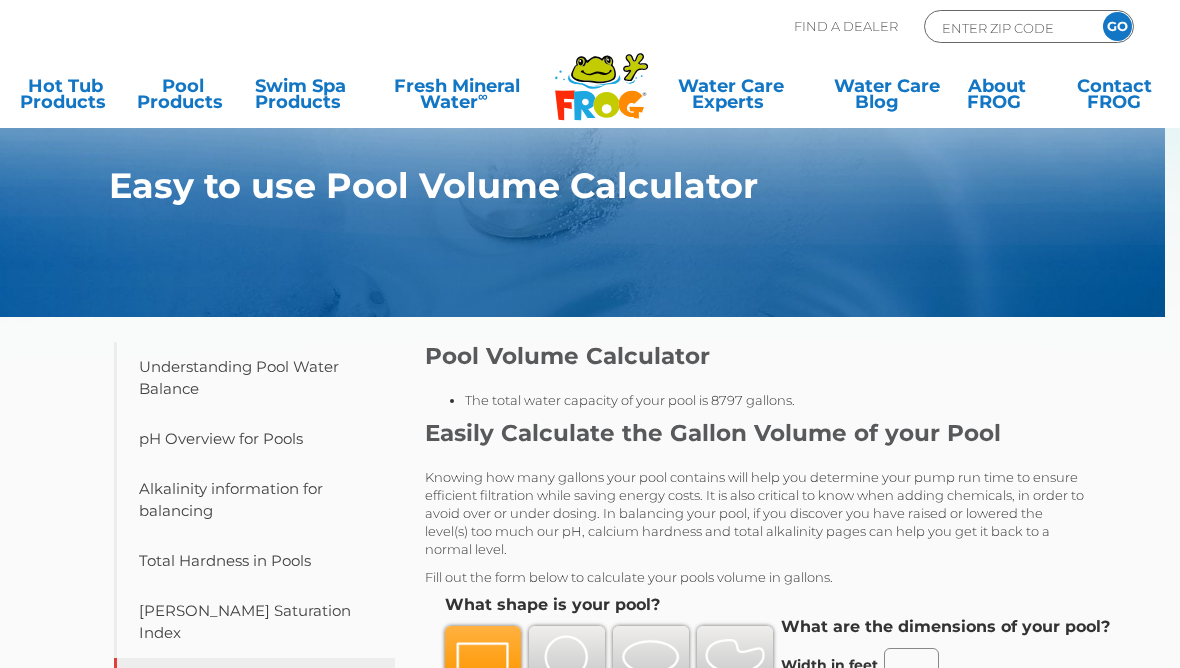 scroll, scrollTop: 0, scrollLeft: 0, axis: both 